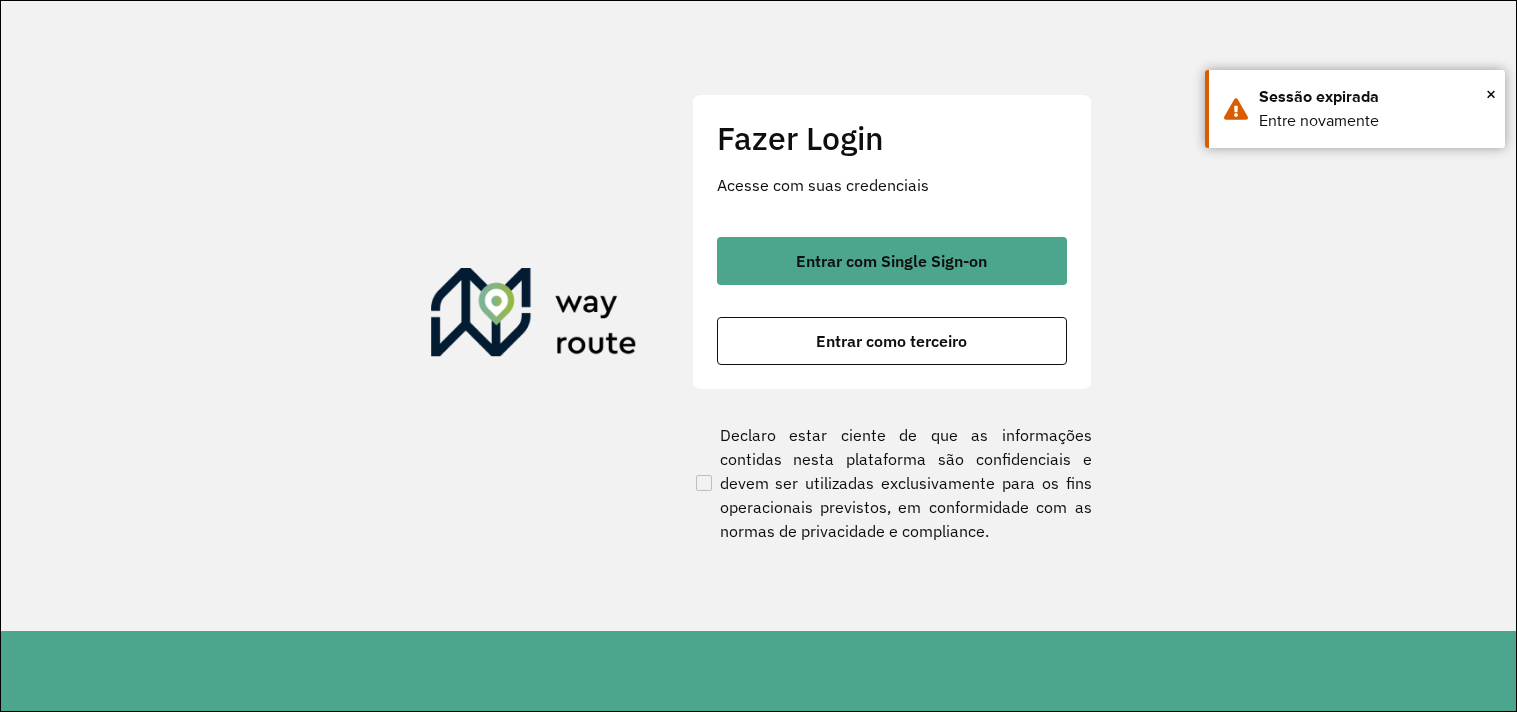 scroll, scrollTop: 0, scrollLeft: 0, axis: both 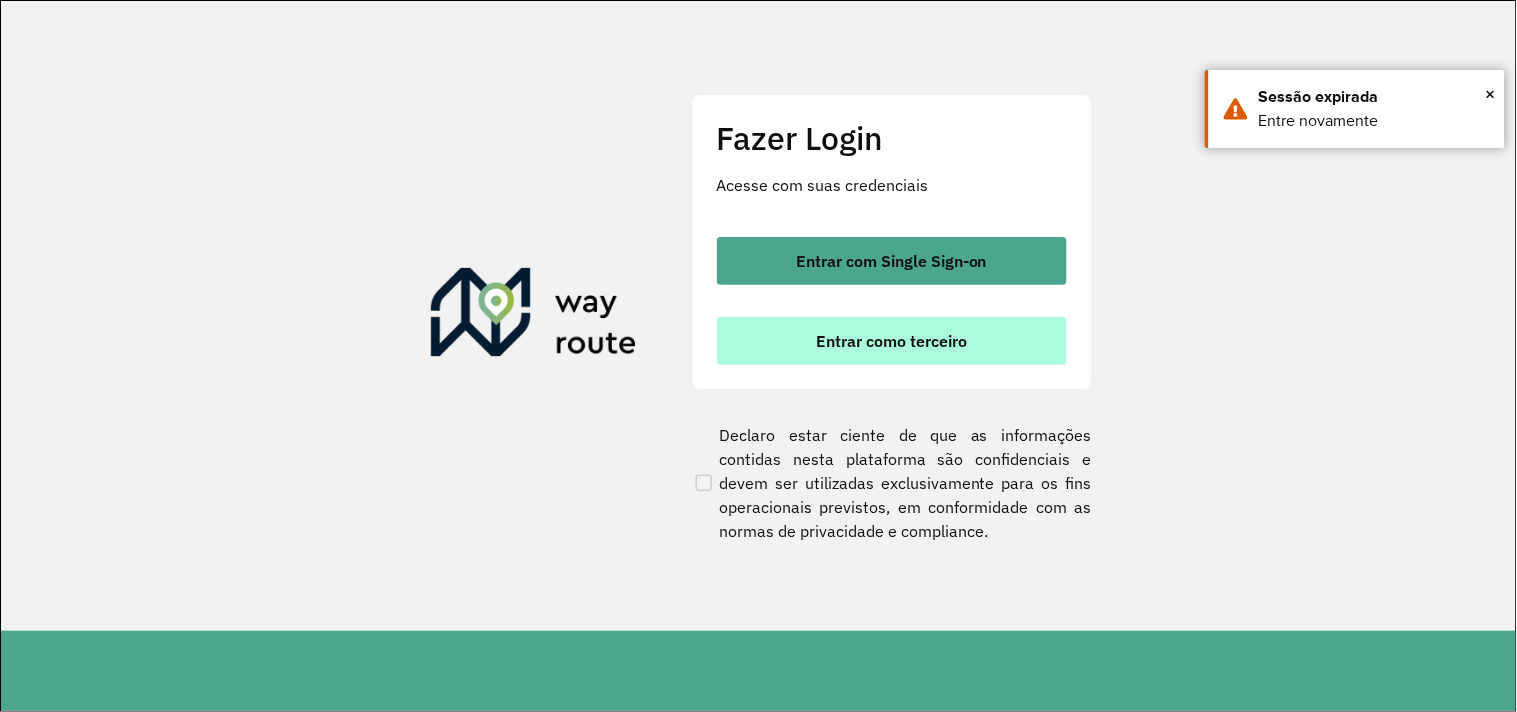 click on "Entrar como terceiro" at bounding box center (891, 341) 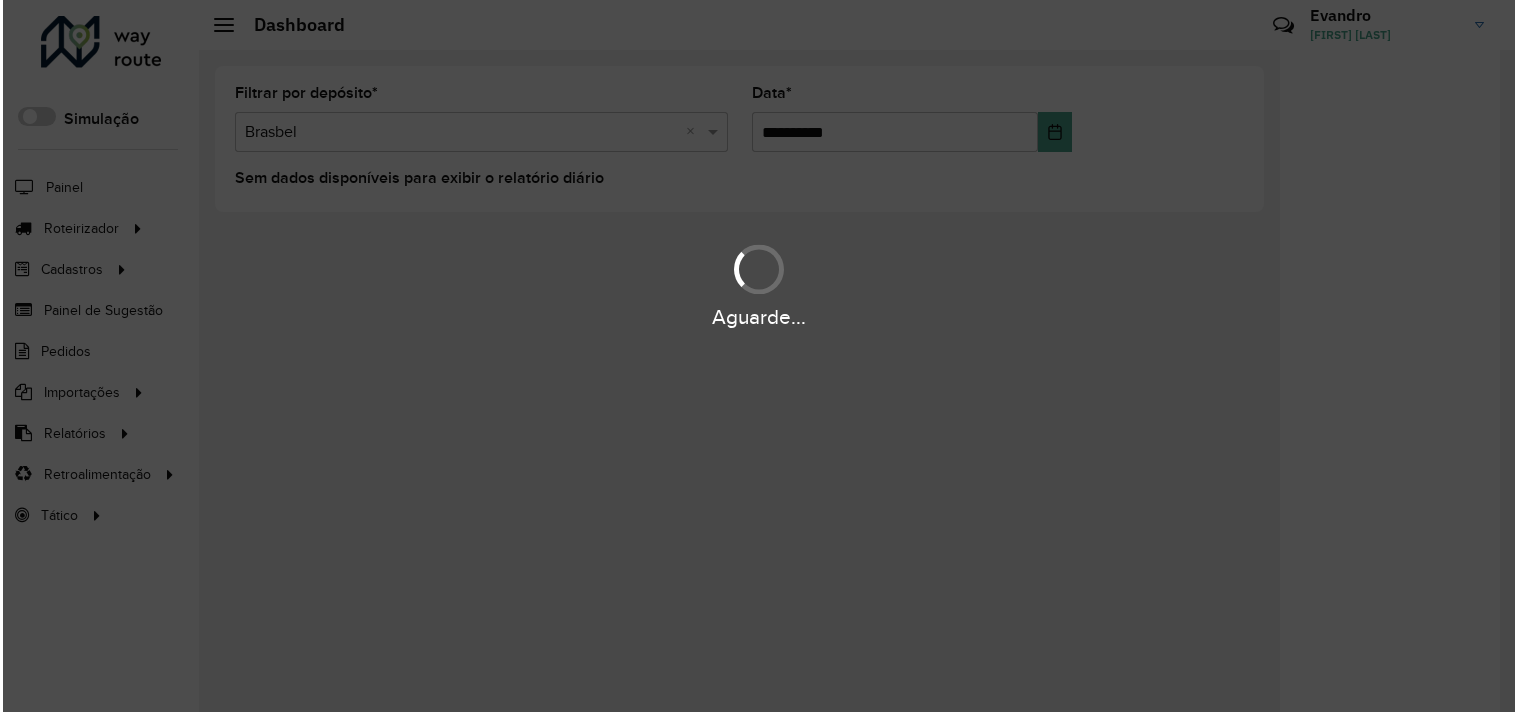 scroll, scrollTop: 0, scrollLeft: 0, axis: both 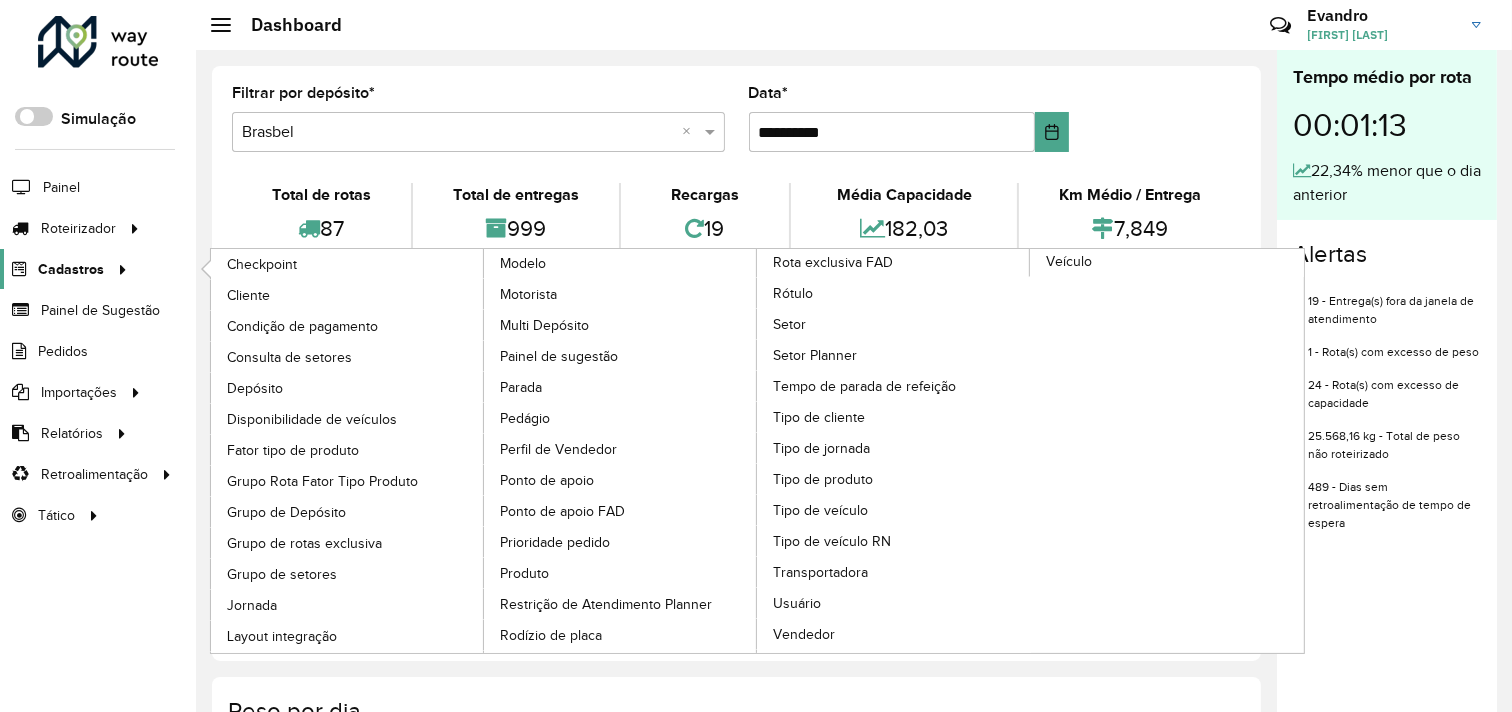 click 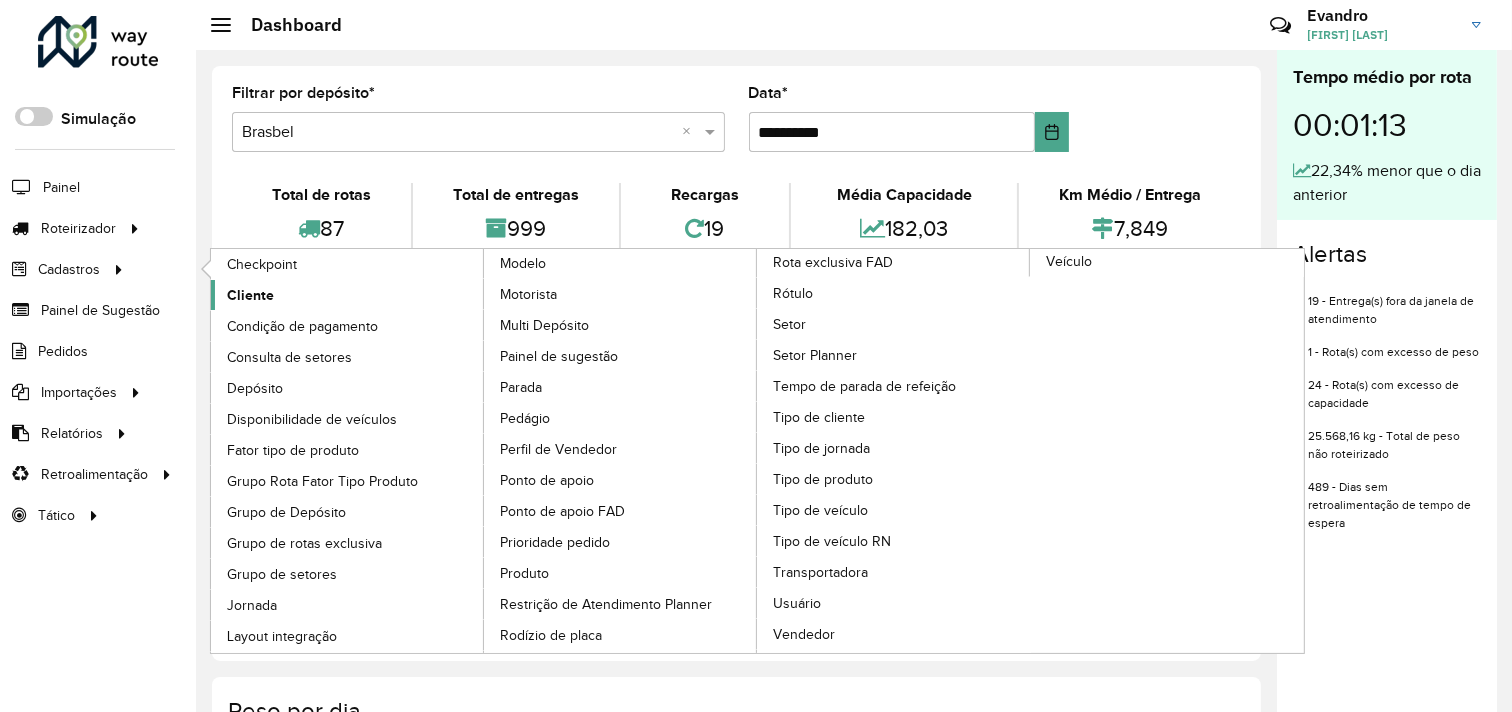 click on "Cliente" 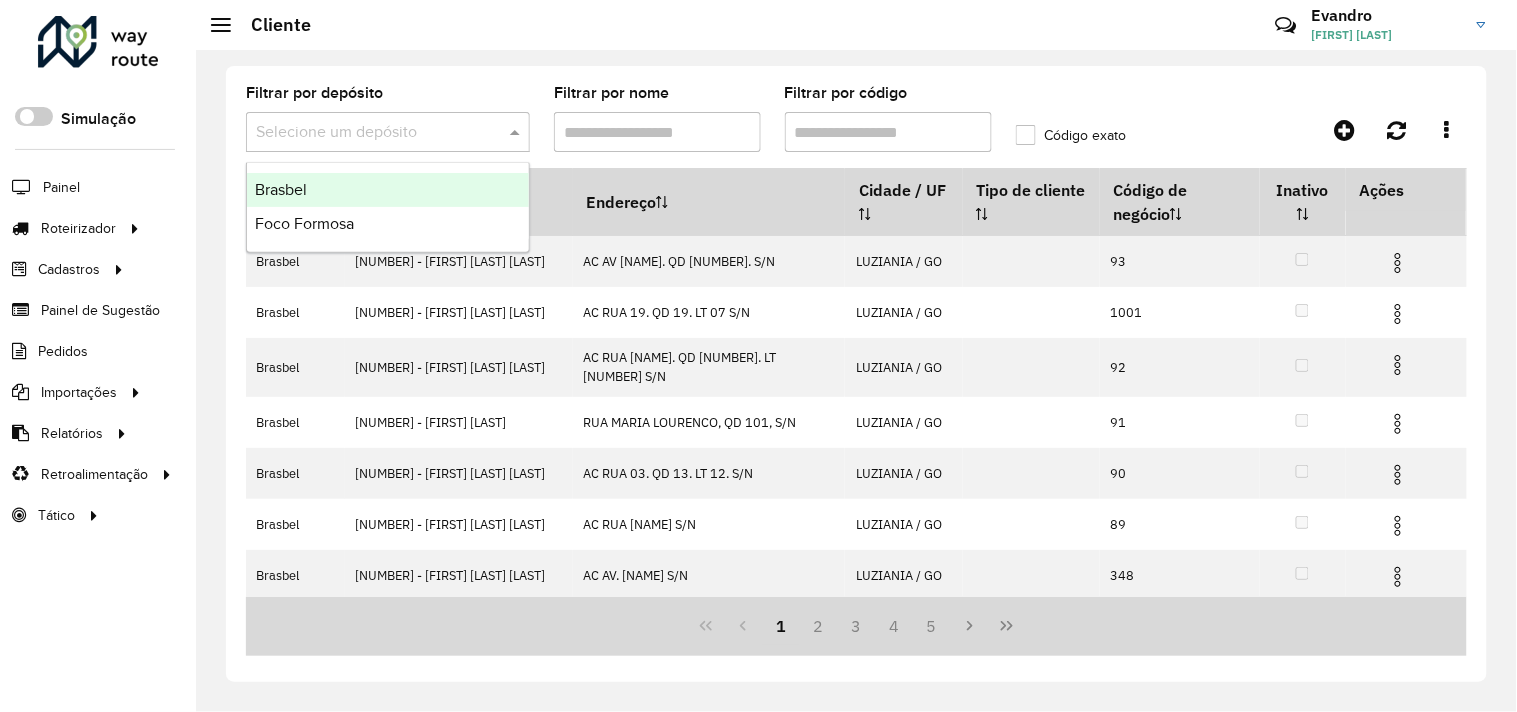 click at bounding box center [517, 132] 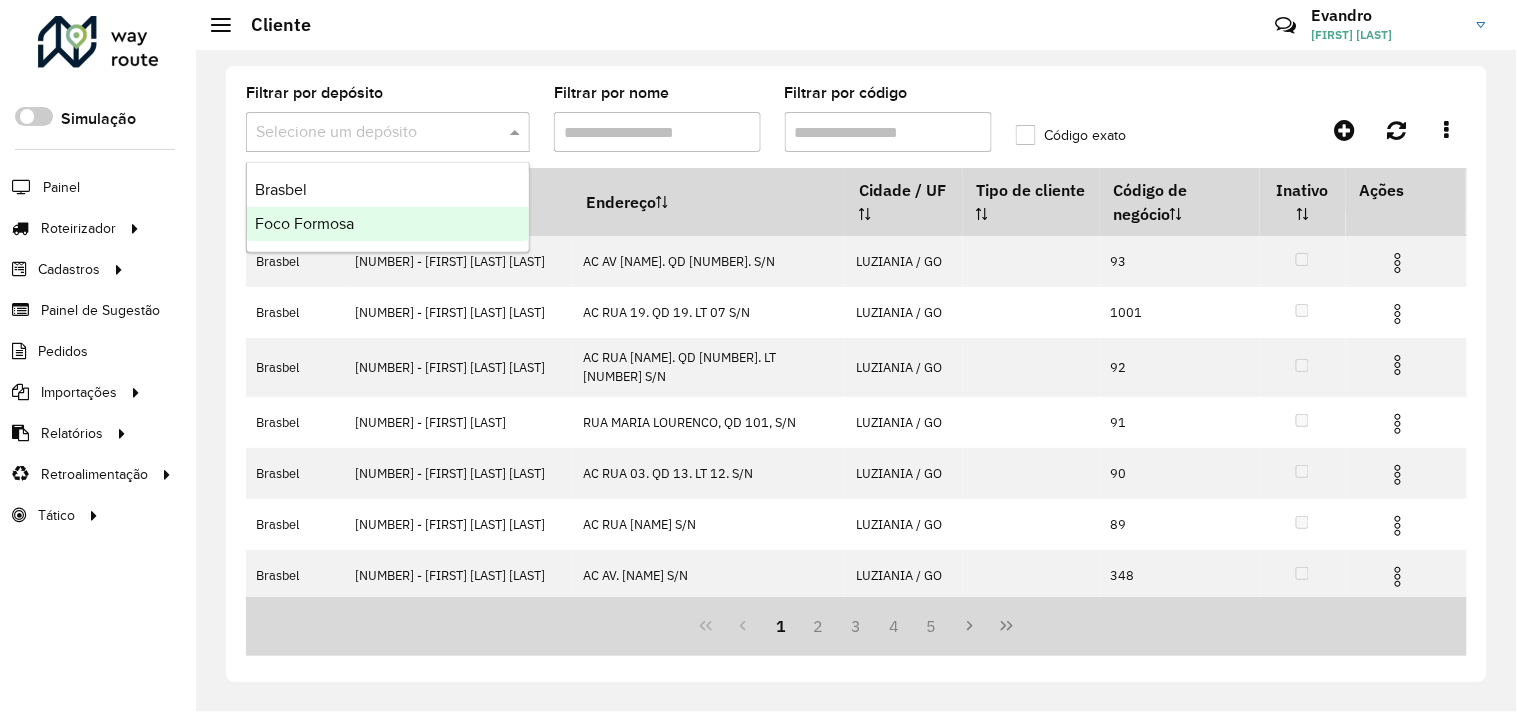 click on "Foco Formosa" at bounding box center [388, 224] 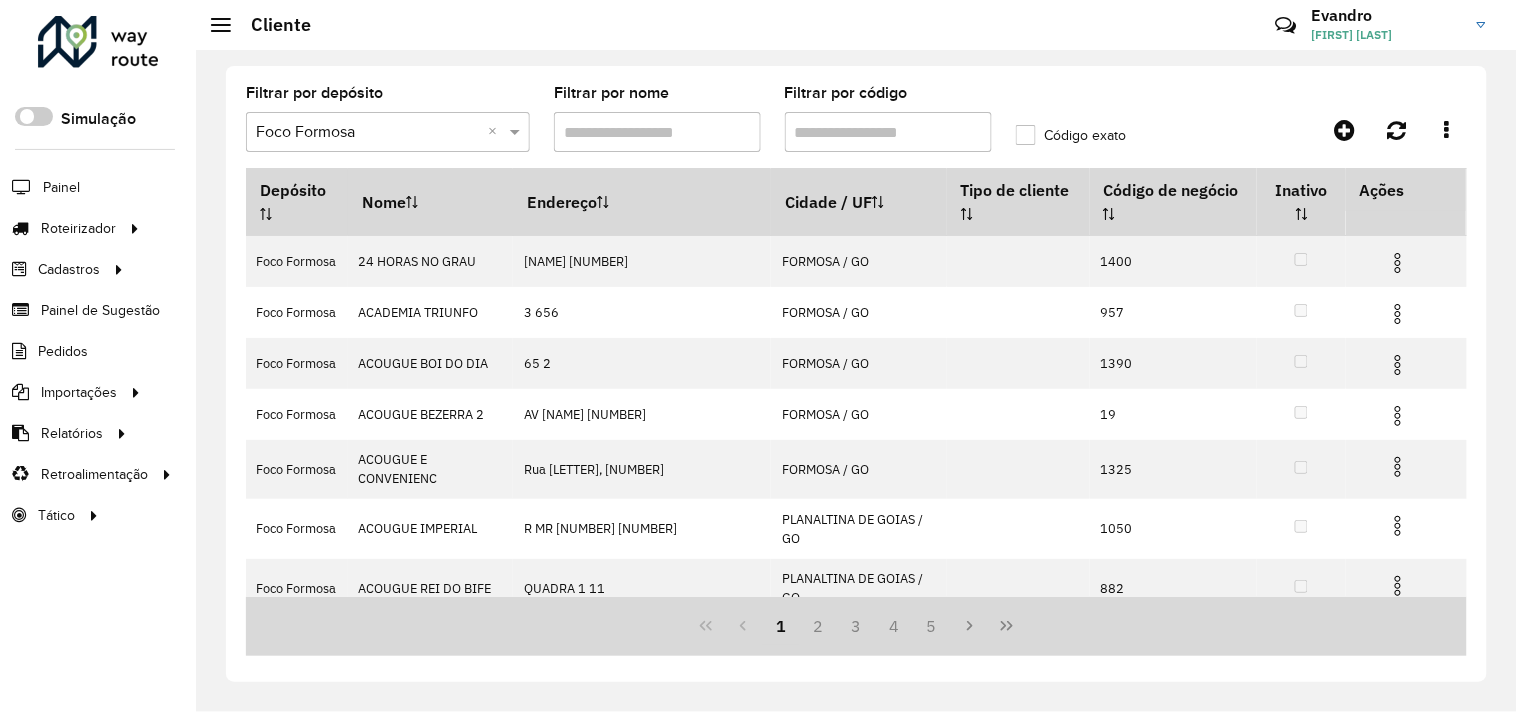 click on "Filtrar por código" at bounding box center (888, 132) 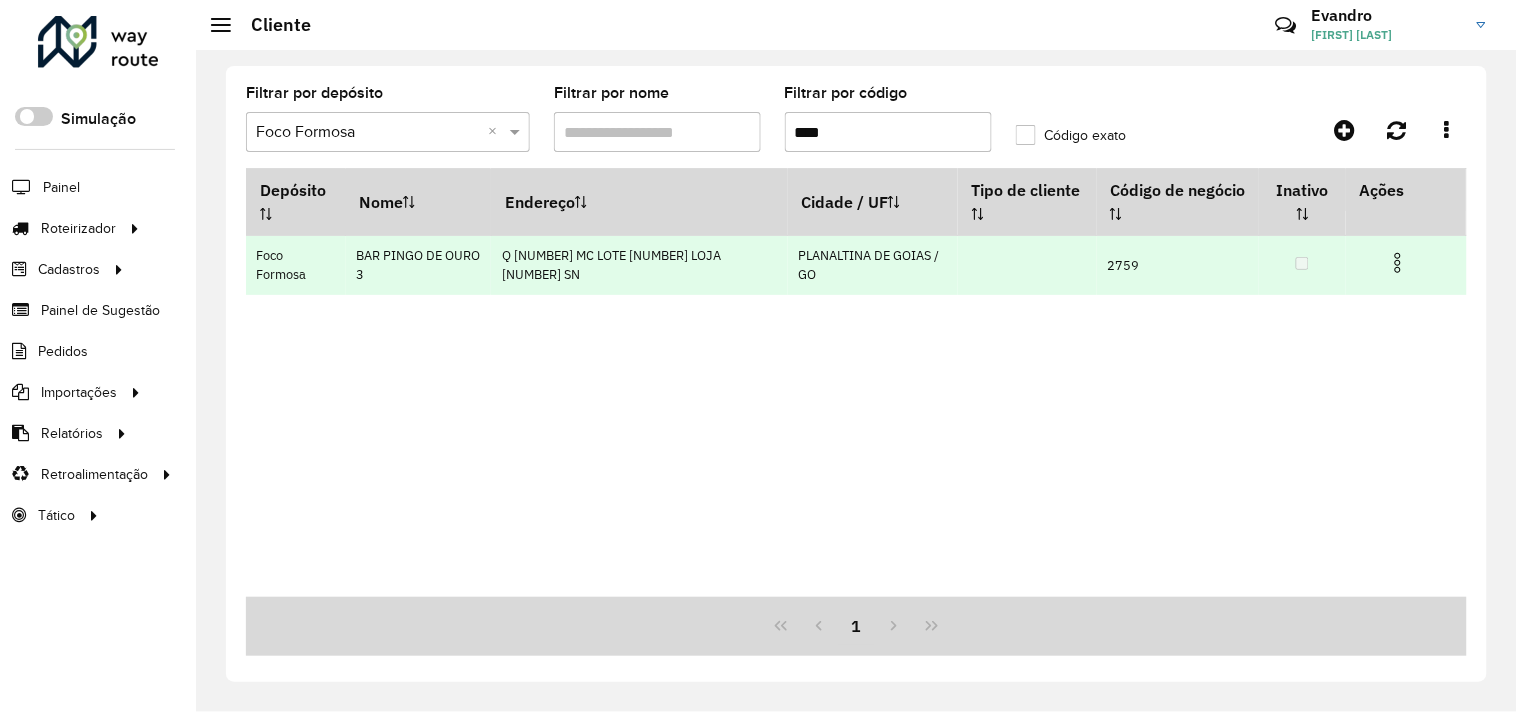 type on "****" 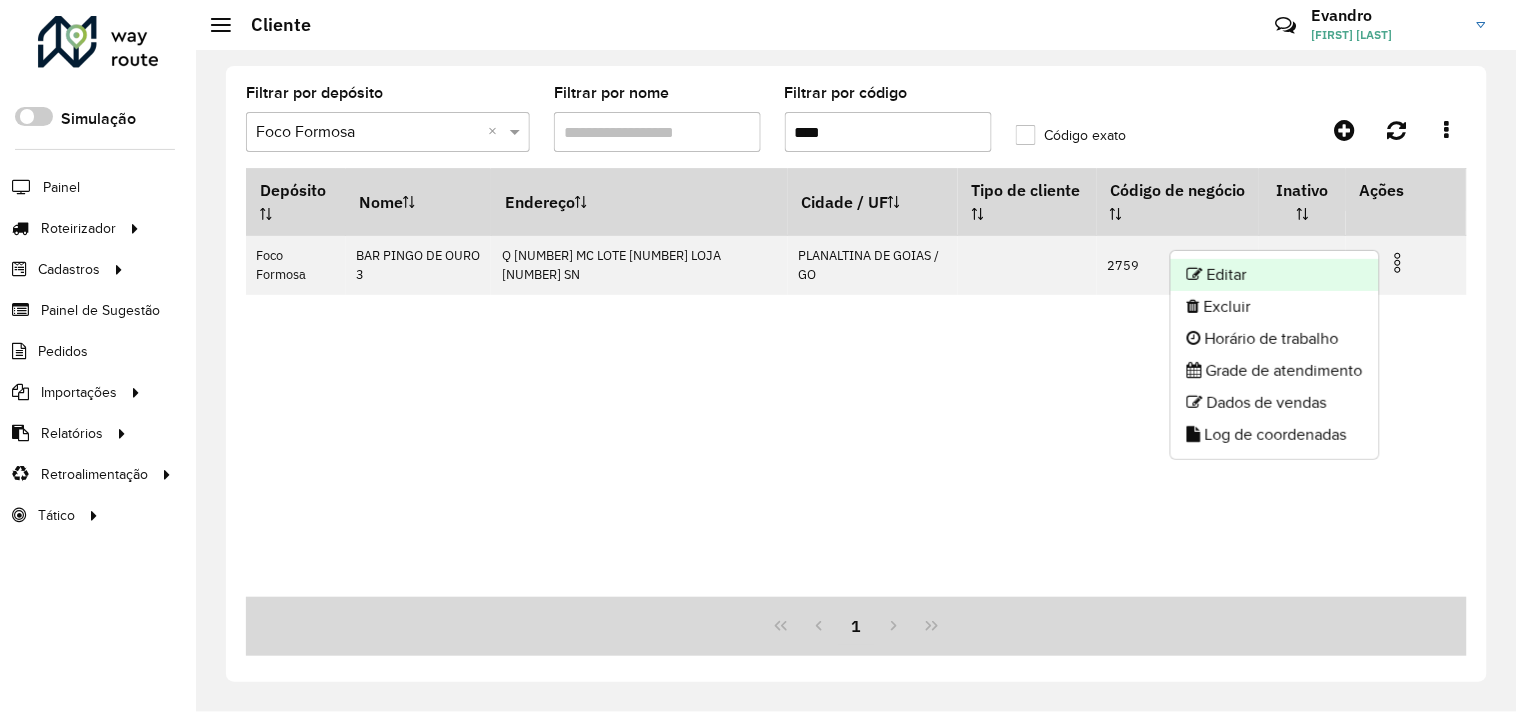 click on "Editar" 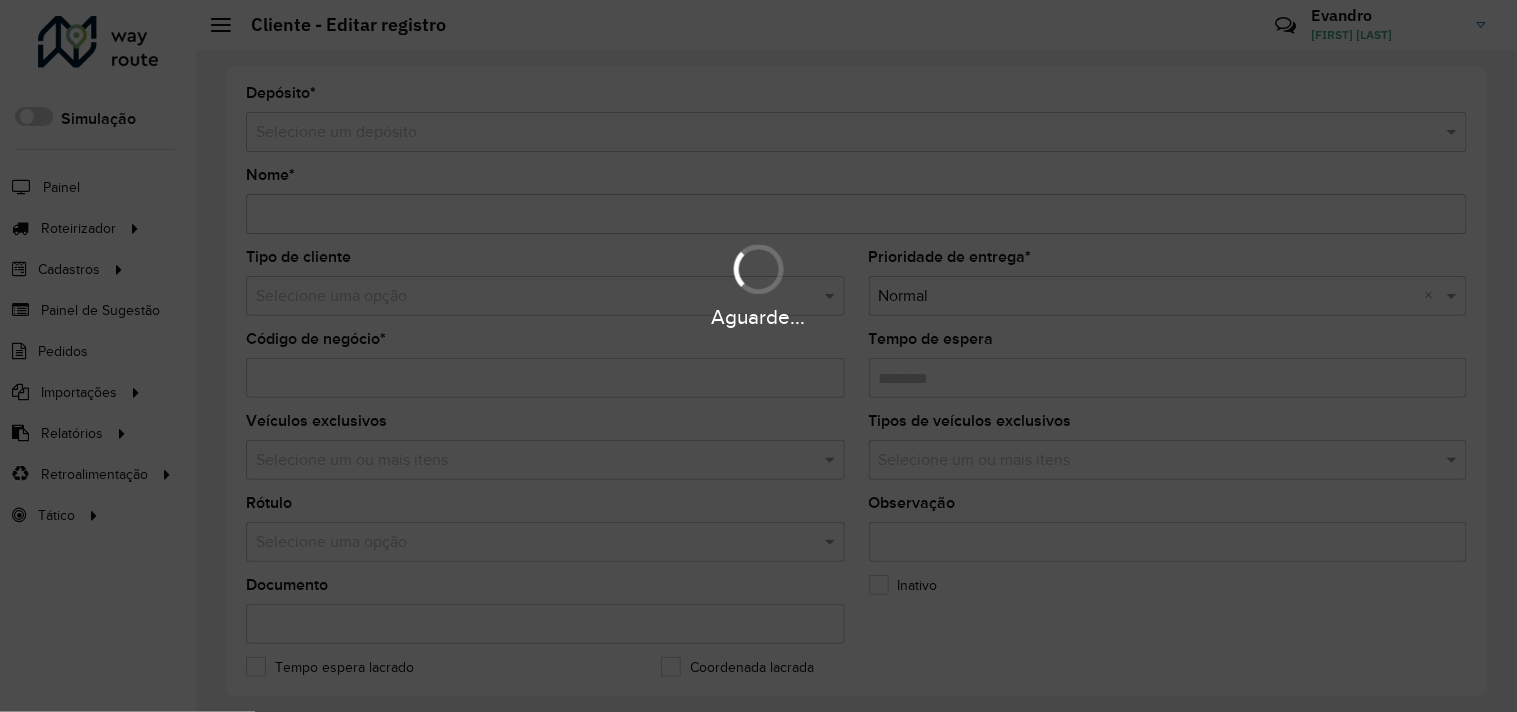 type on "**********" 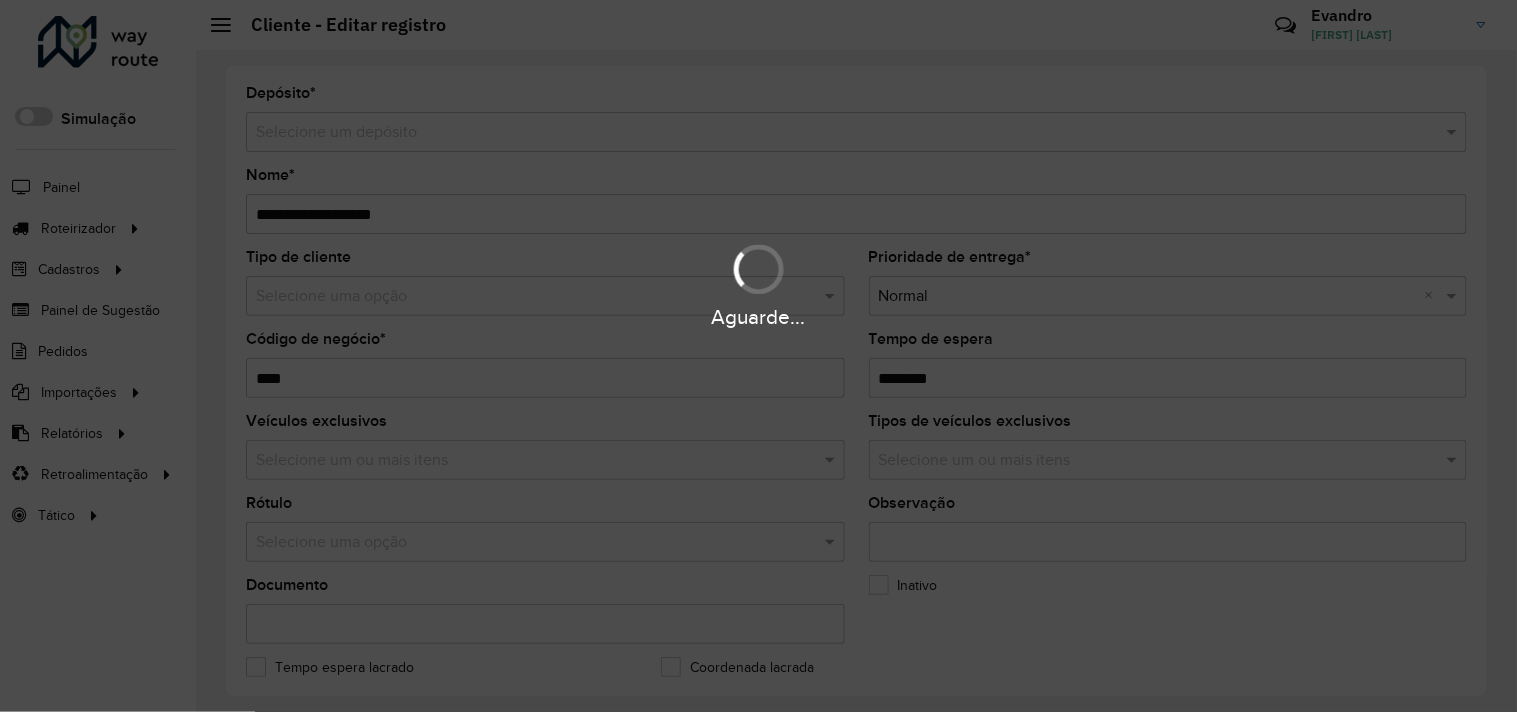 type on "**********" 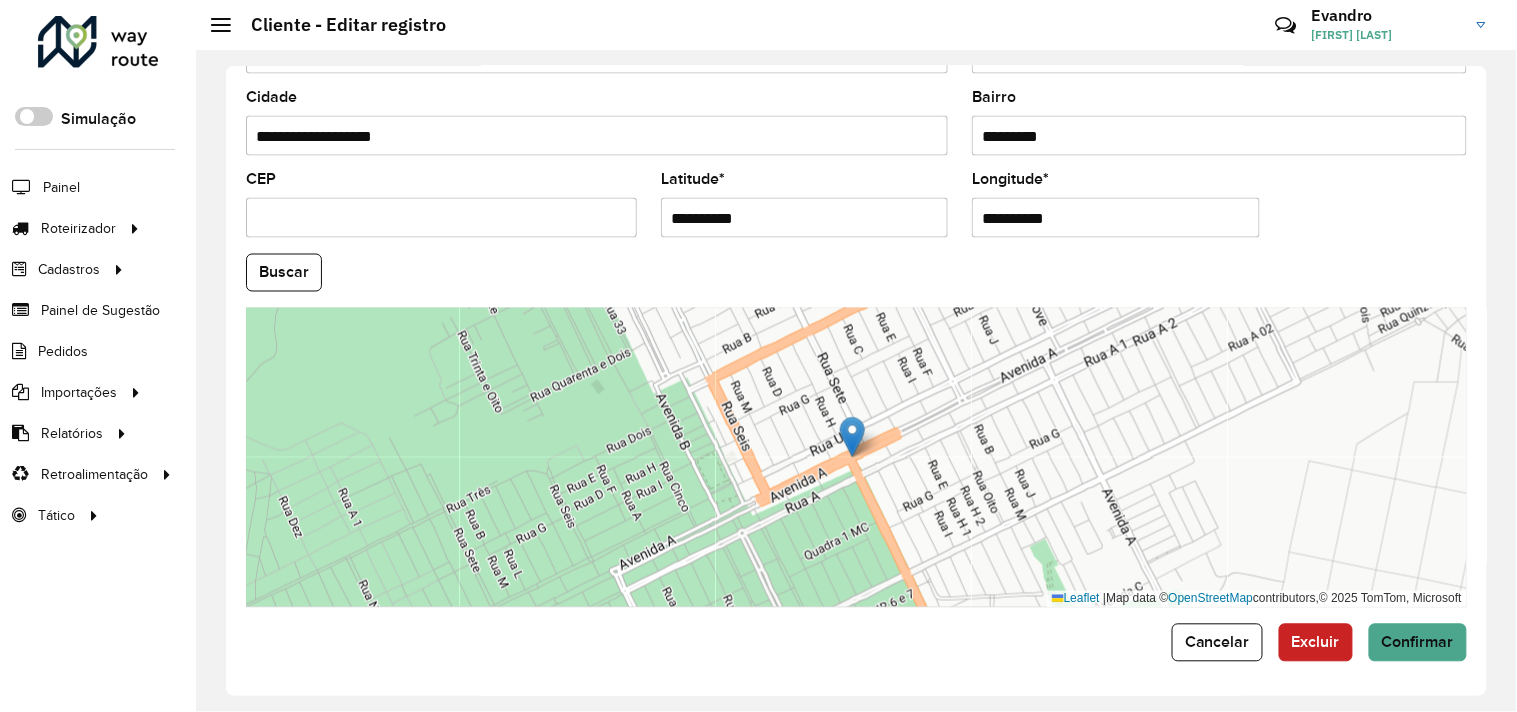 scroll, scrollTop: 780, scrollLeft: 0, axis: vertical 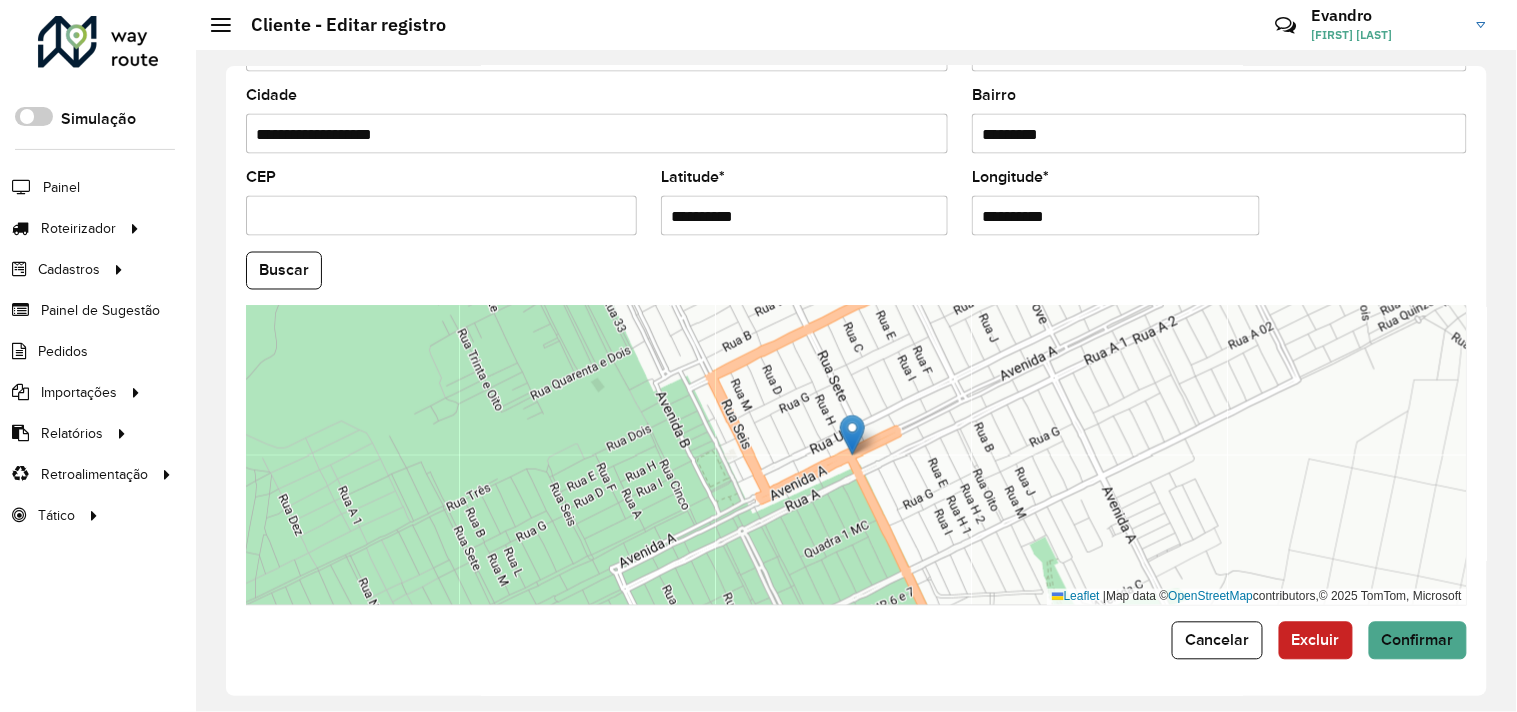drag, startPoint x: 837, startPoint y: 213, endPoint x: 656, endPoint y: 225, distance: 181.39735 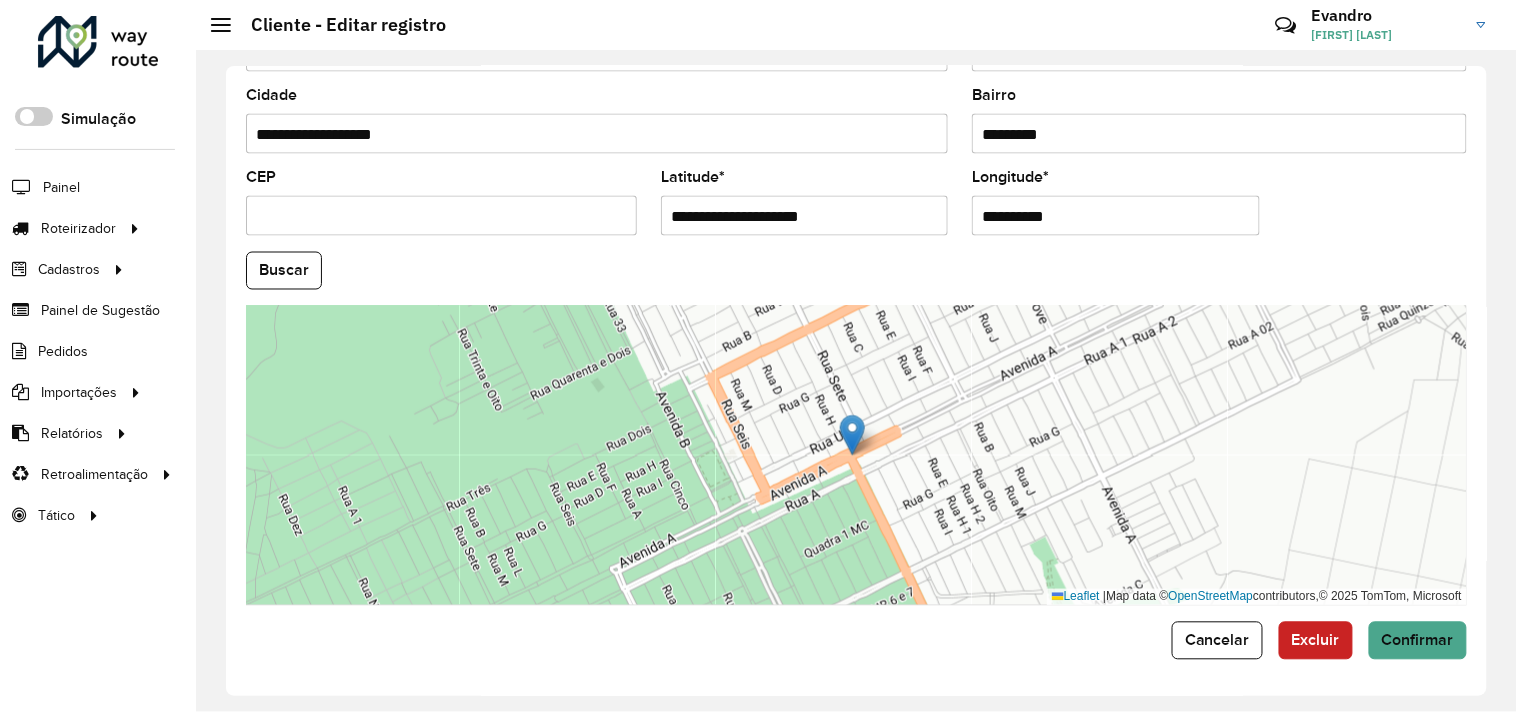 drag, startPoint x: 847, startPoint y: 216, endPoint x: 748, endPoint y: 217, distance: 99.00505 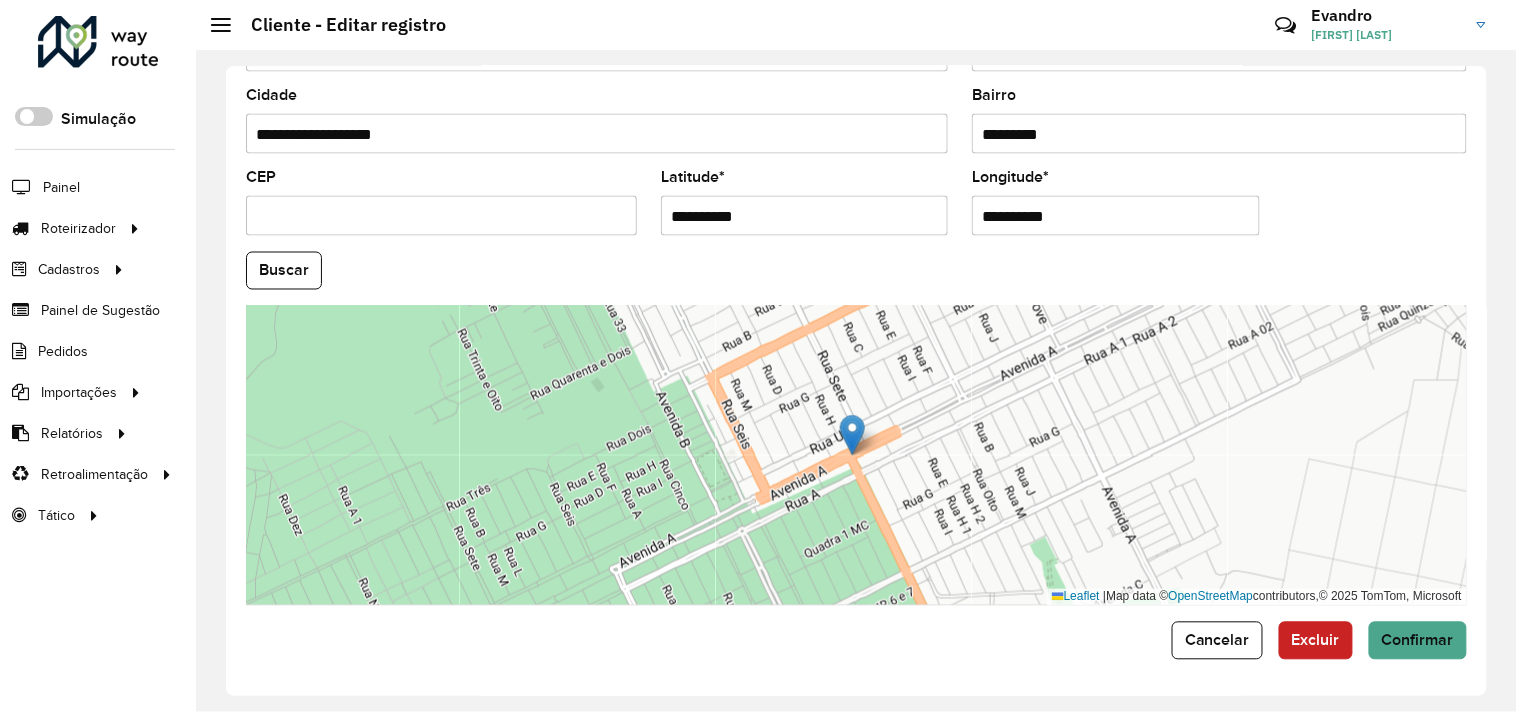 type on "**********" 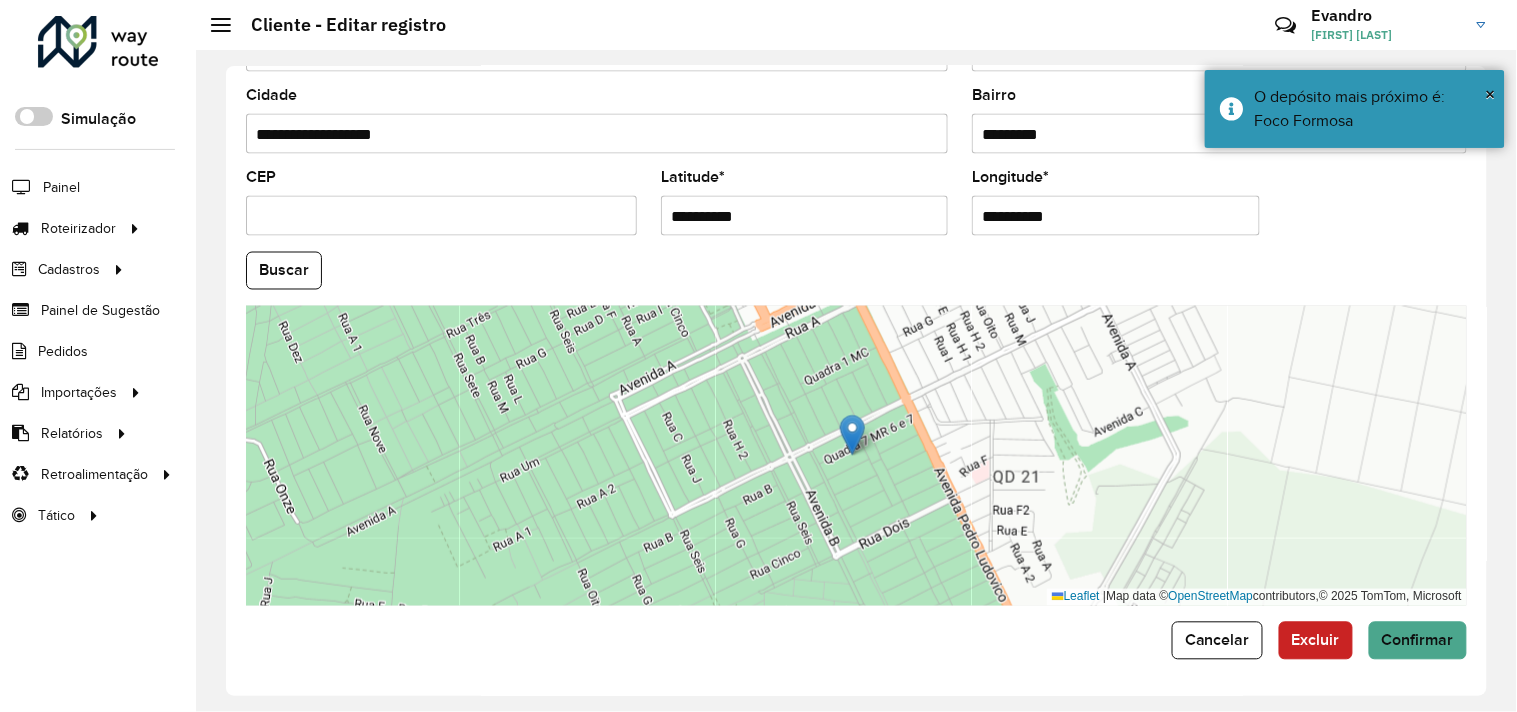 paste 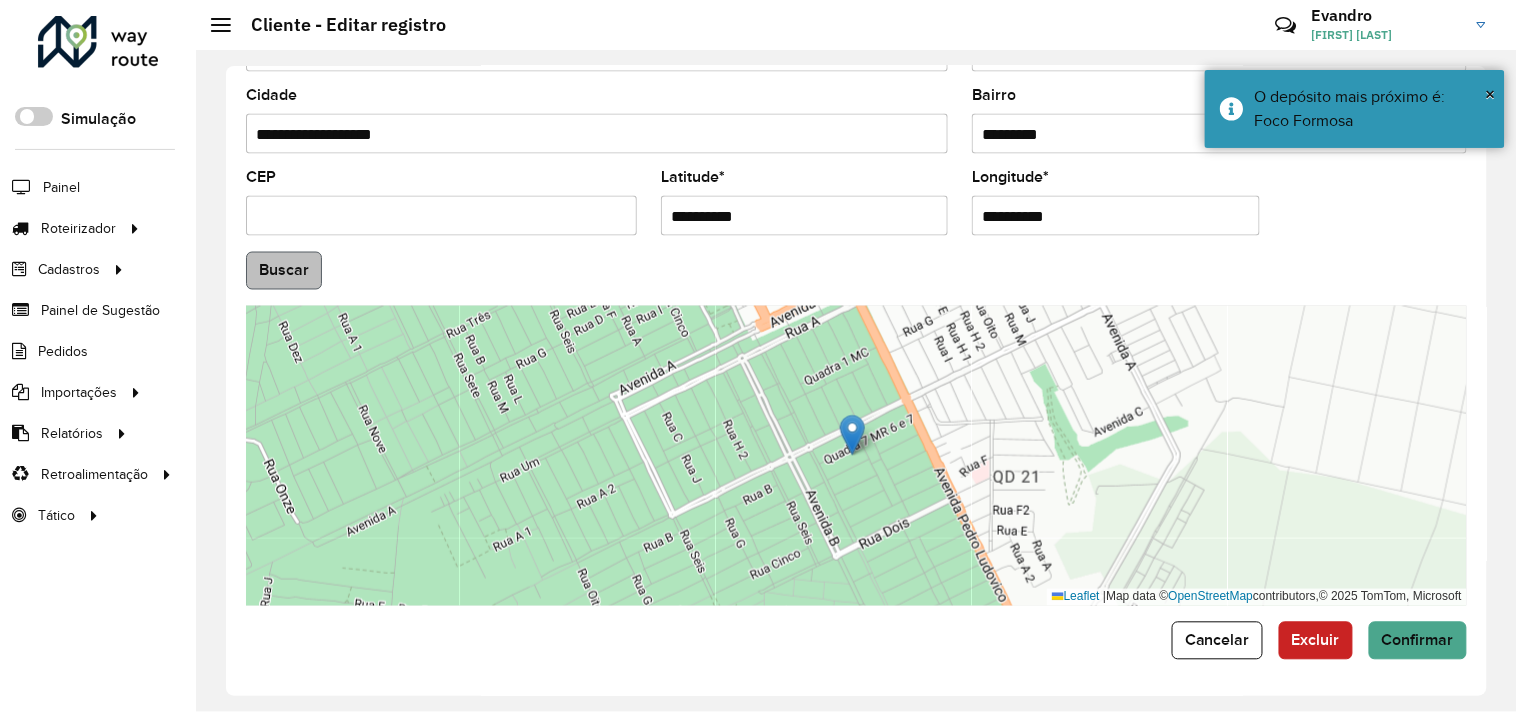 type on "**********" 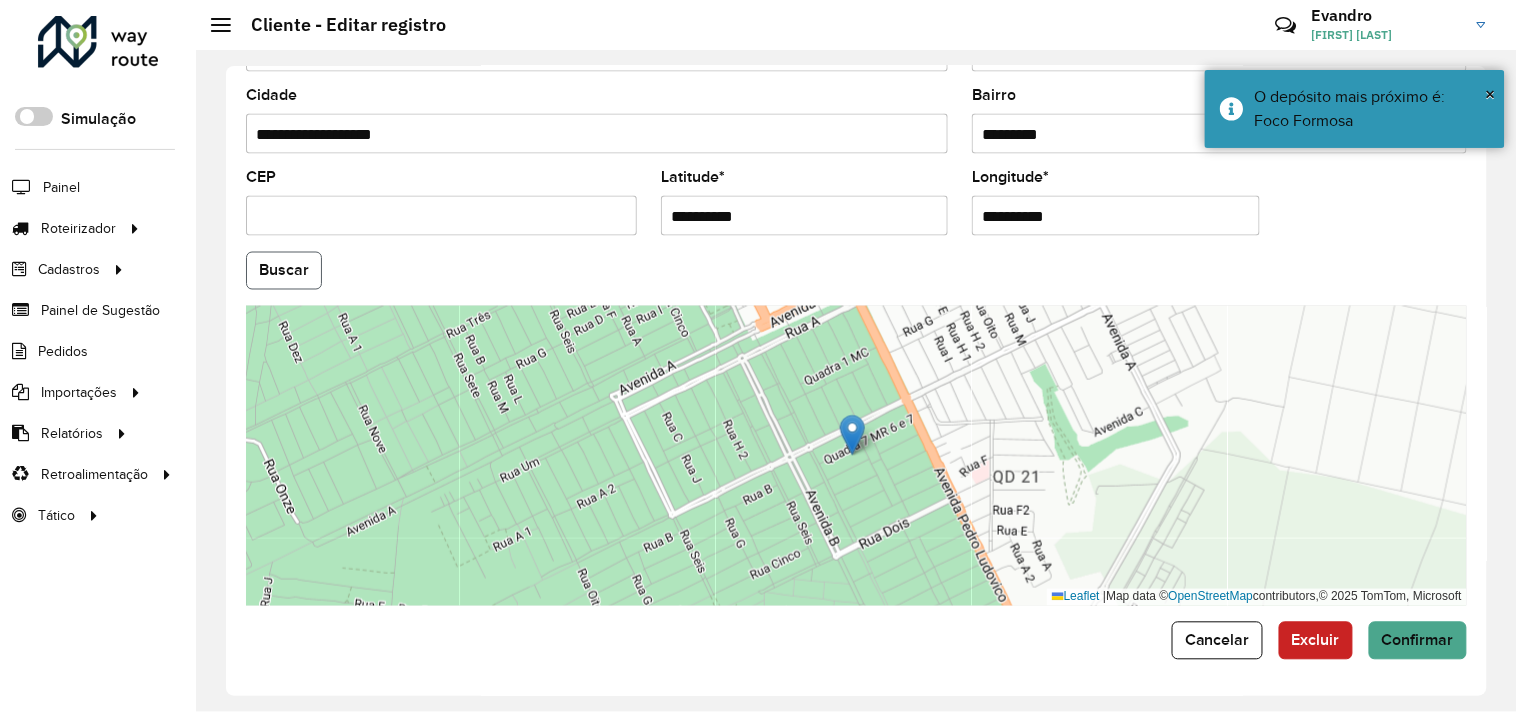 click on "Aguarde...  Pop-up bloqueado!  Seu navegador bloqueou automáticamente a abertura de uma nova janela.   Acesse as configurações e adicione o endereço do sistema a lista de permissão.   Fechar  Roteirizador AmbevTech Simulação Painel Roteirizador Entregas Vendas Cadastros Checkpoint Cliente Condição de pagamento Consulta de setores Depósito Disponibilidade de veículos Fator tipo de produto Grupo Rota Fator Tipo Produto Grupo de Depósito Grupo de rotas exclusiva Grupo de setores Jornada Layout integração Modelo Motorista Multi Depósito Painel de sugestão Parada Pedágio Perfil de Vendedor Ponto de apoio Ponto de apoio FAD Prioridade pedido Produto Restrição de Atendimento Planner Rodízio de placa Rota exclusiva FAD Rótulo Setor Setor Planner Tempo de parada de refeição Tipo de cliente Tipo de jornada Tipo de produto Tipo de veículo Tipo de veículo RN Transportadora Usuário Vendedor Veículo Painel de Sugestão Pedidos Importações Clientes Fator tipo produto Grade de atendimento Setor" at bounding box center (758, 356) 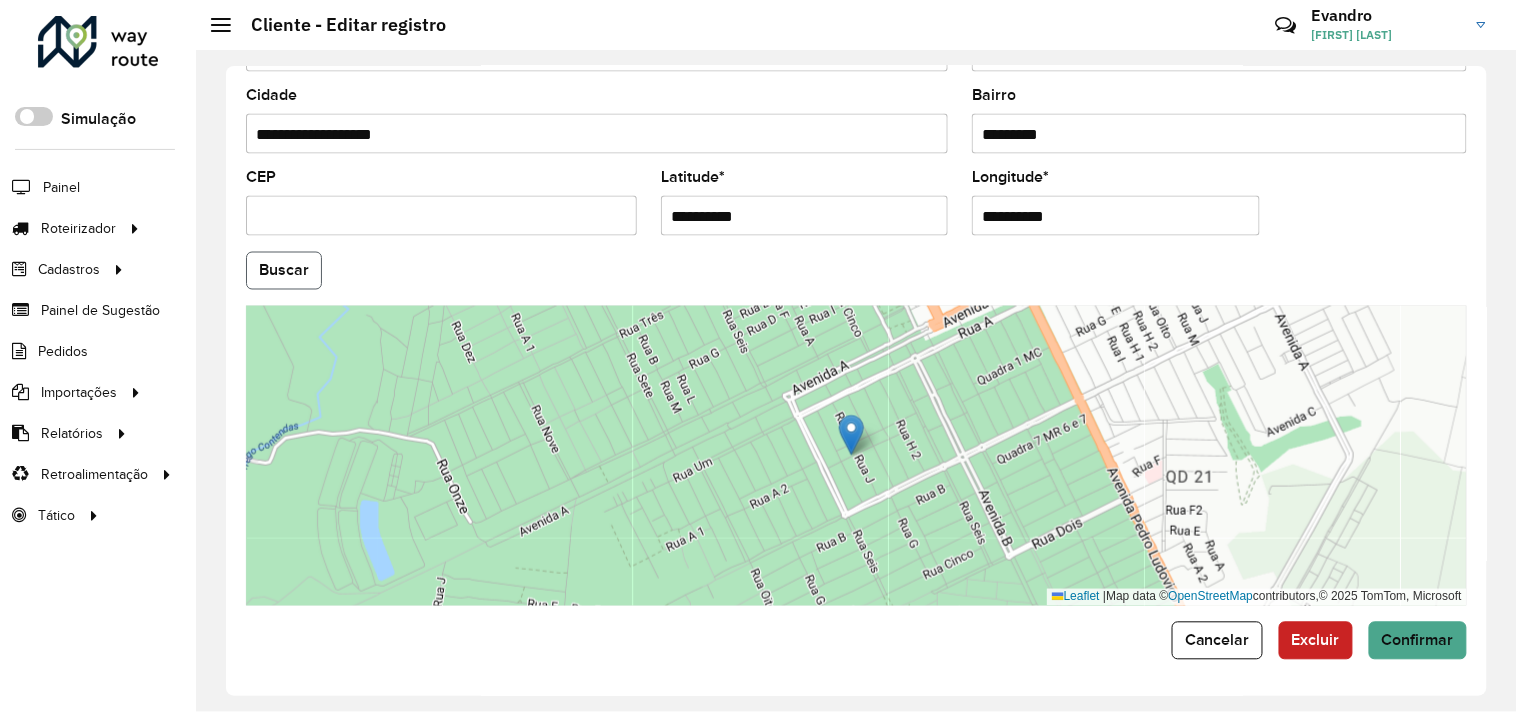 click on "Buscar" 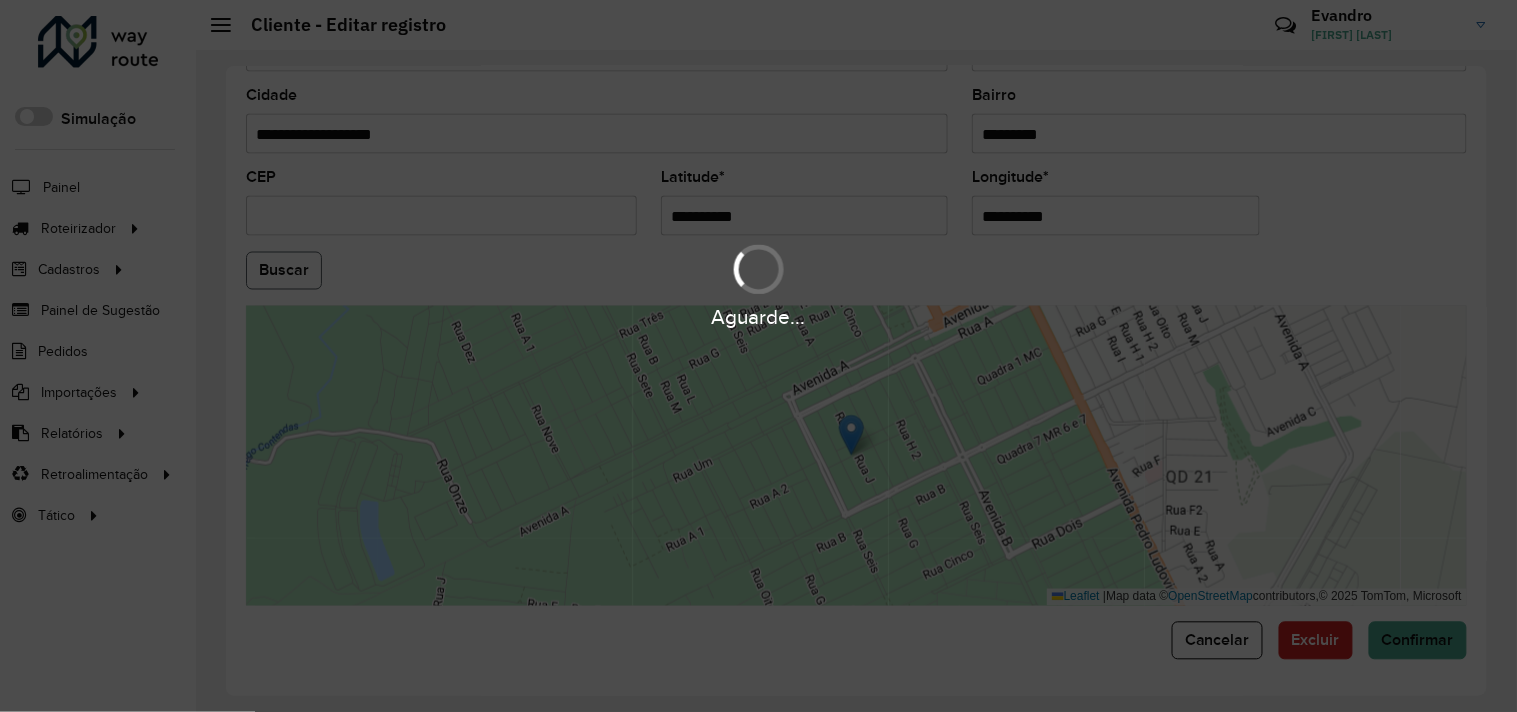 type on "******" 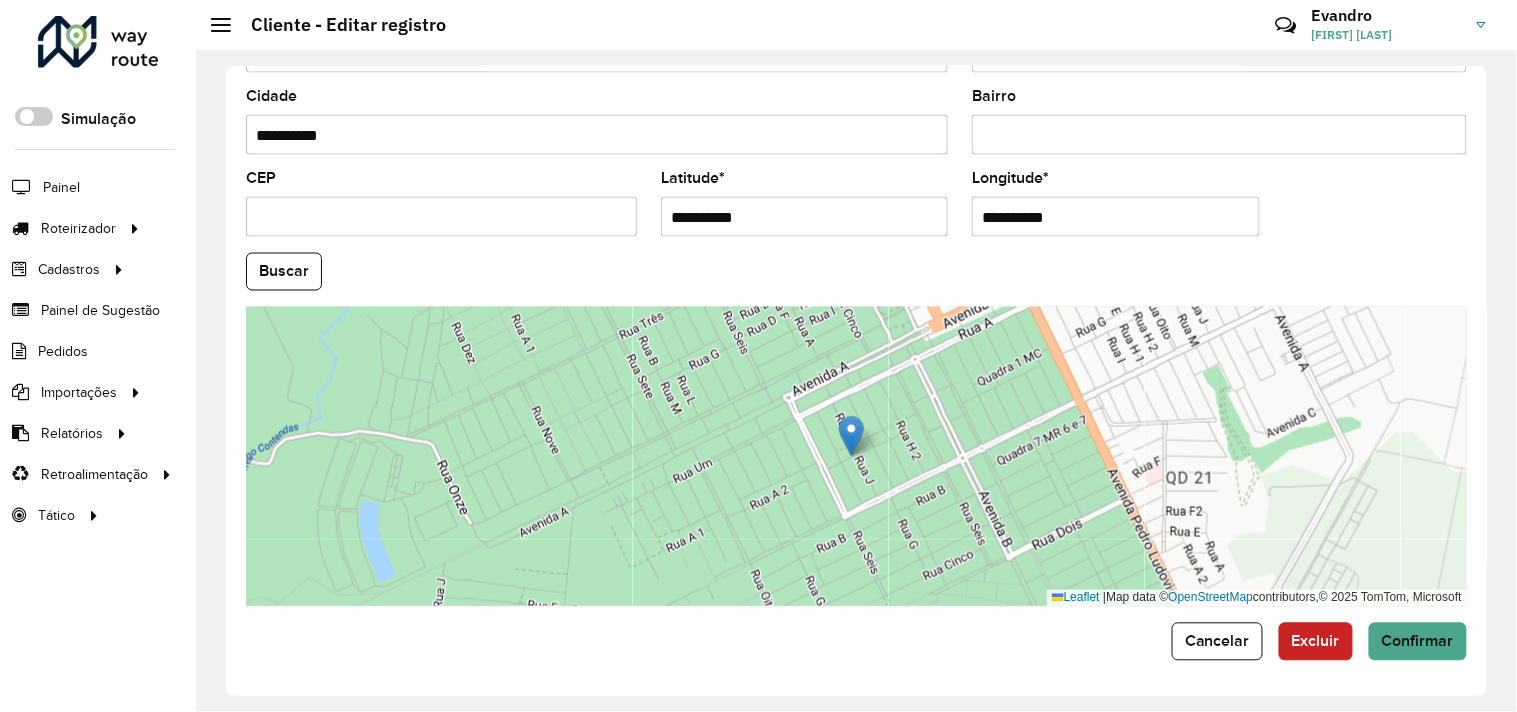 scroll, scrollTop: 780, scrollLeft: 0, axis: vertical 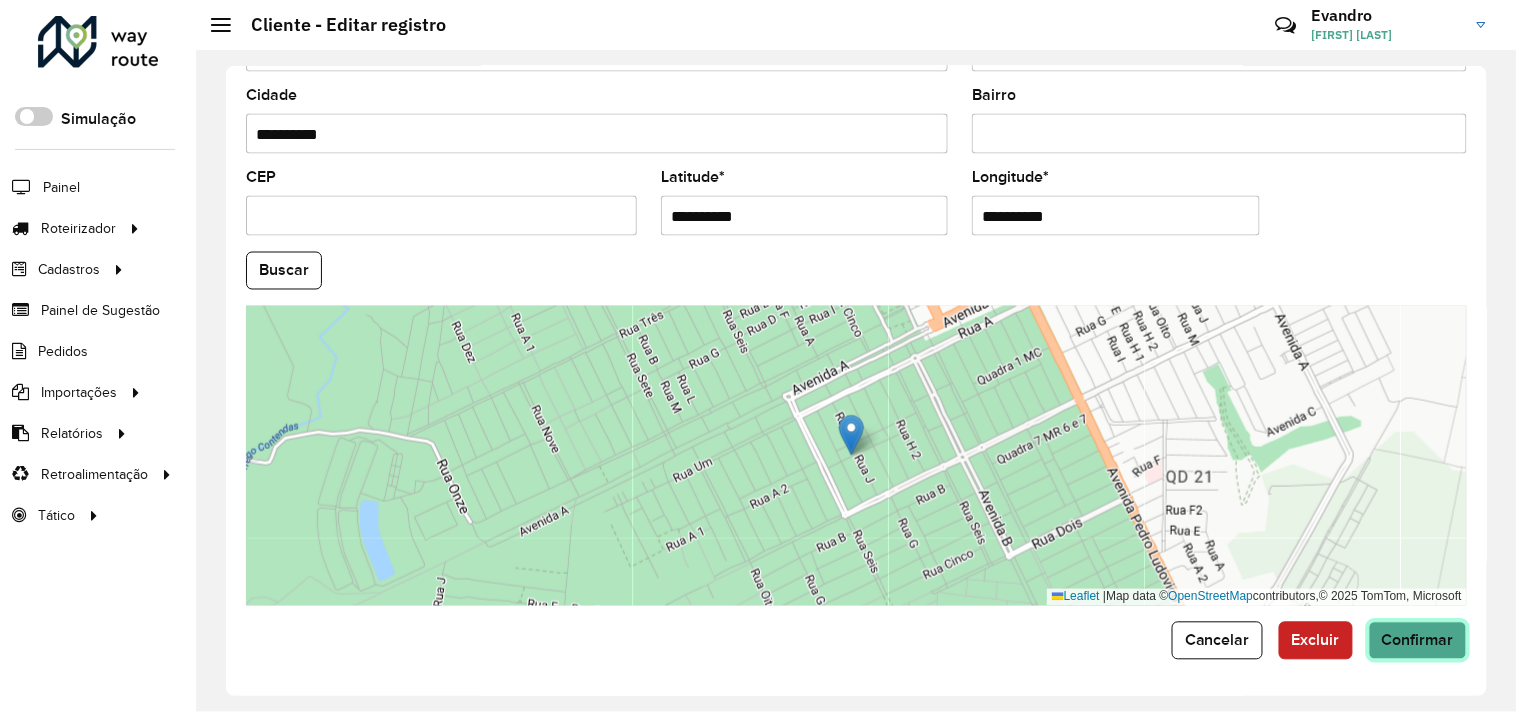 click on "Confirmar" 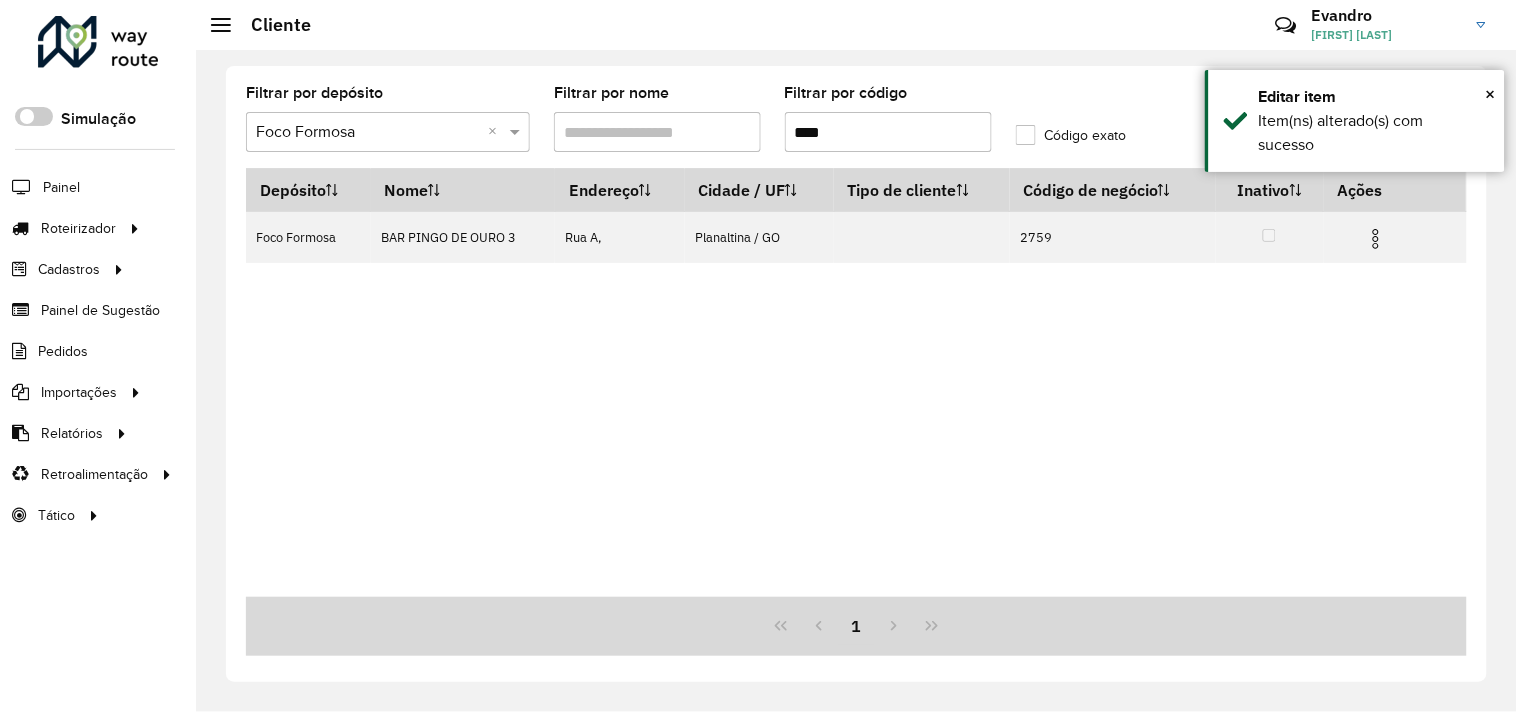 drag, startPoint x: 905, startPoint y: 127, endPoint x: 734, endPoint y: 128, distance: 171.00293 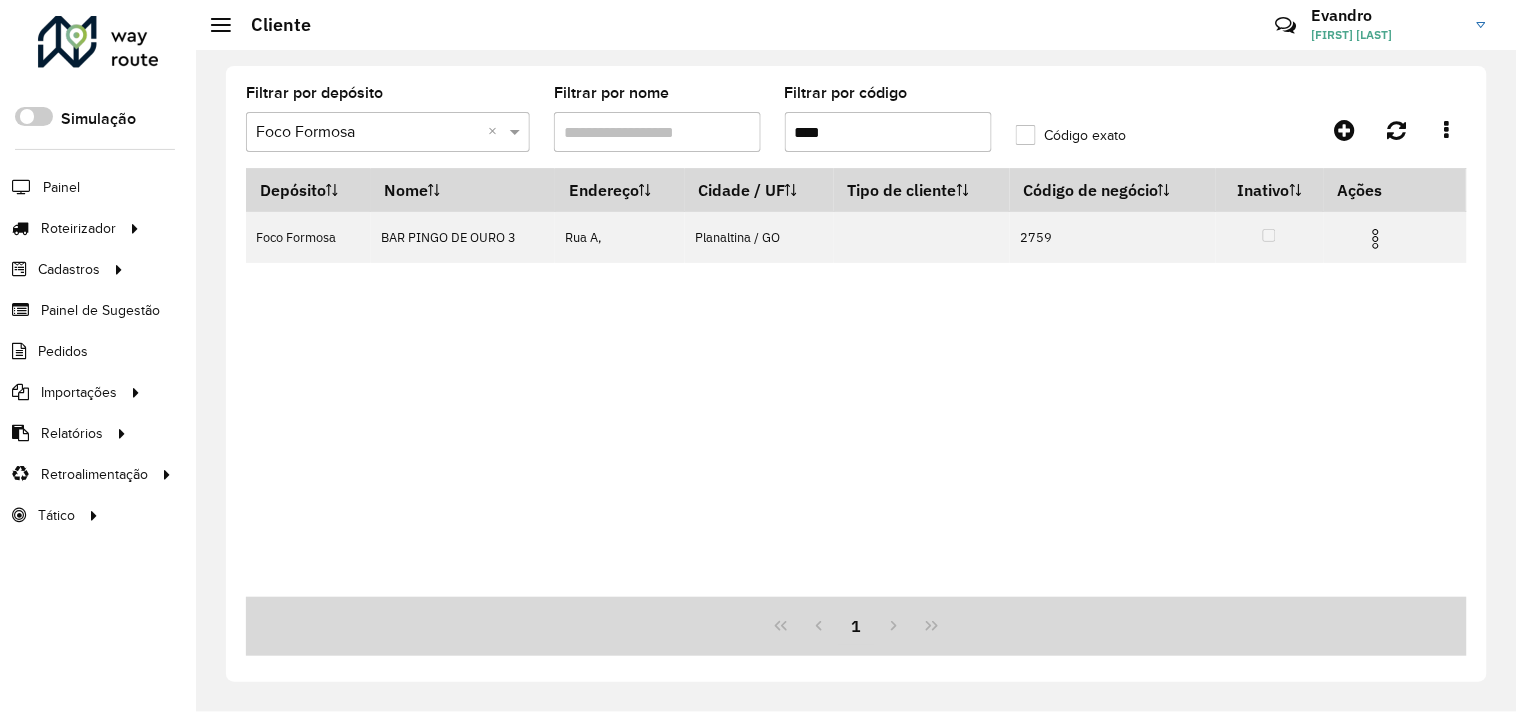 click on "****" at bounding box center [888, 132] 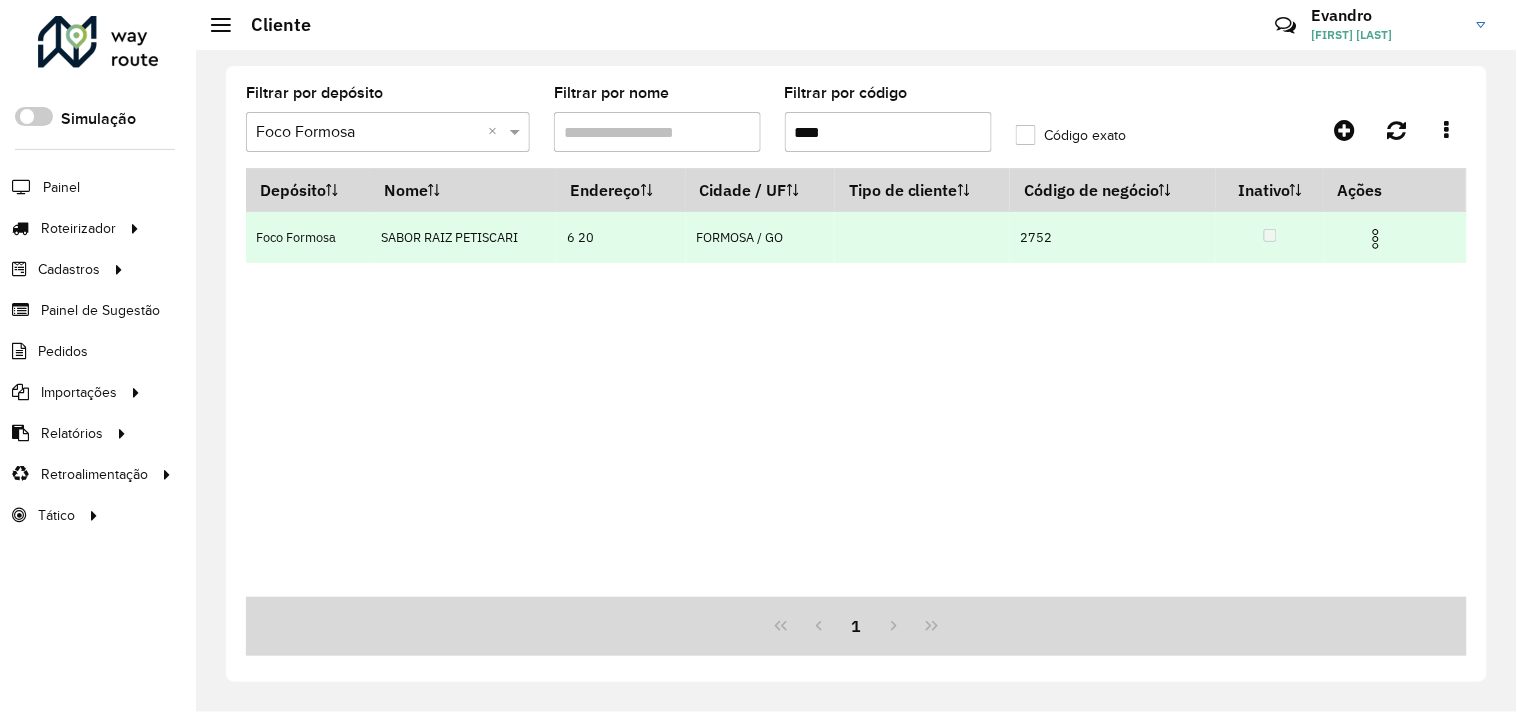type on "****" 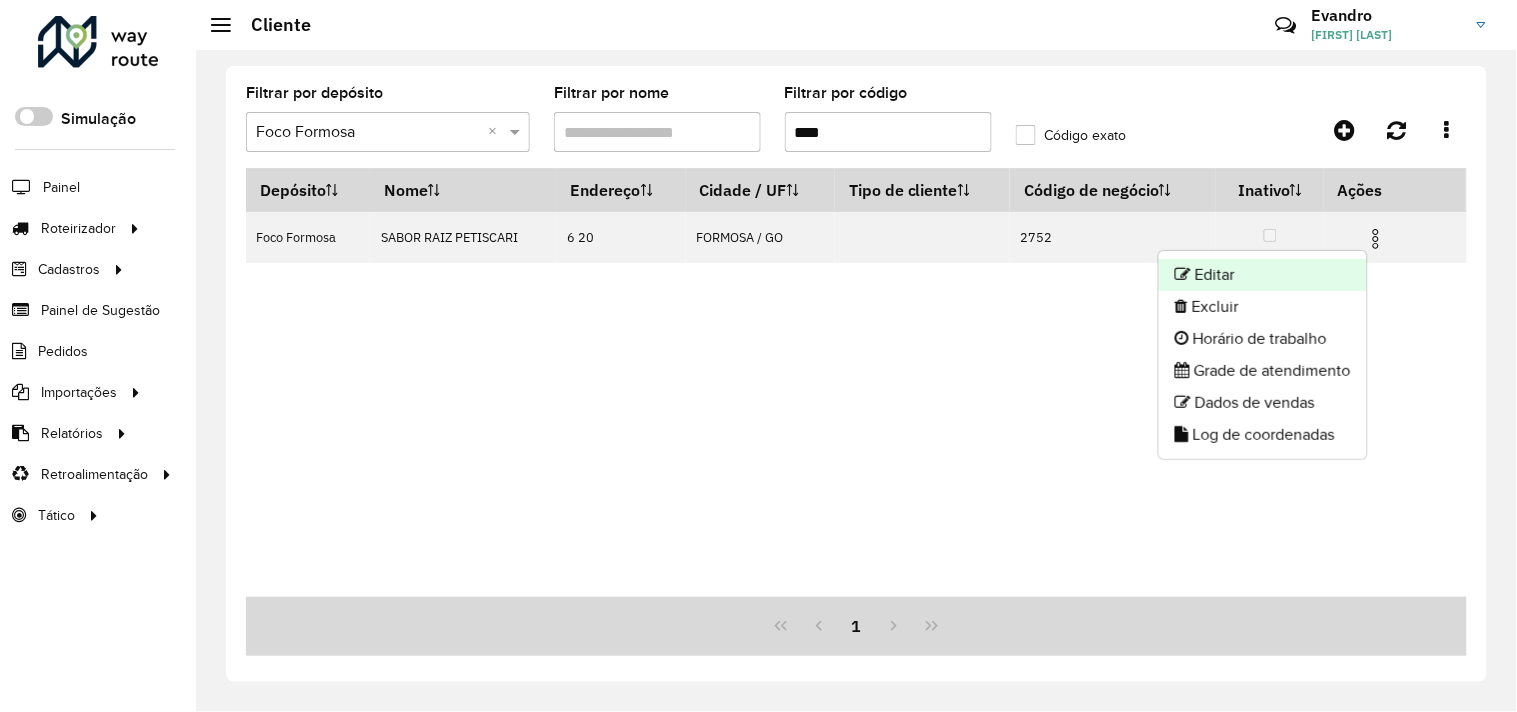 click on "Editar" 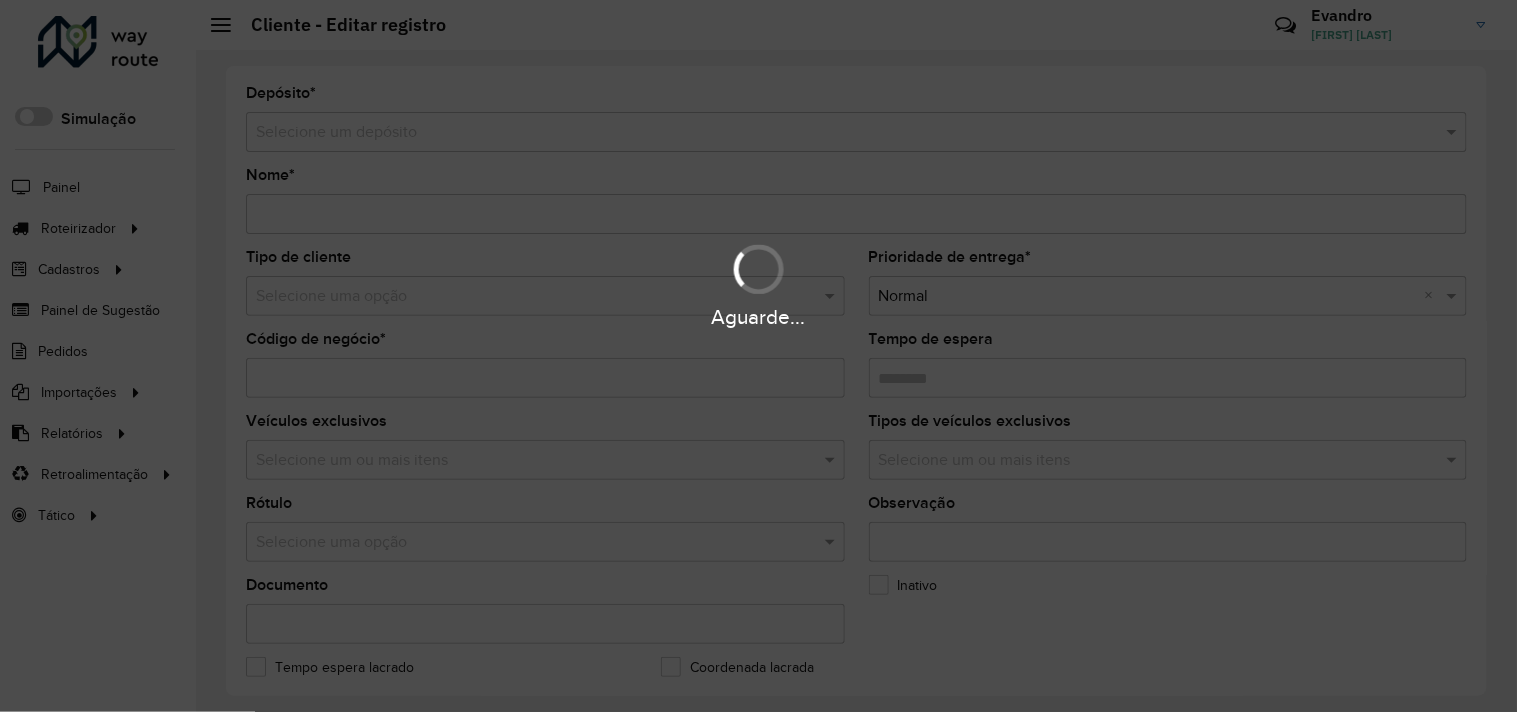 type on "**********" 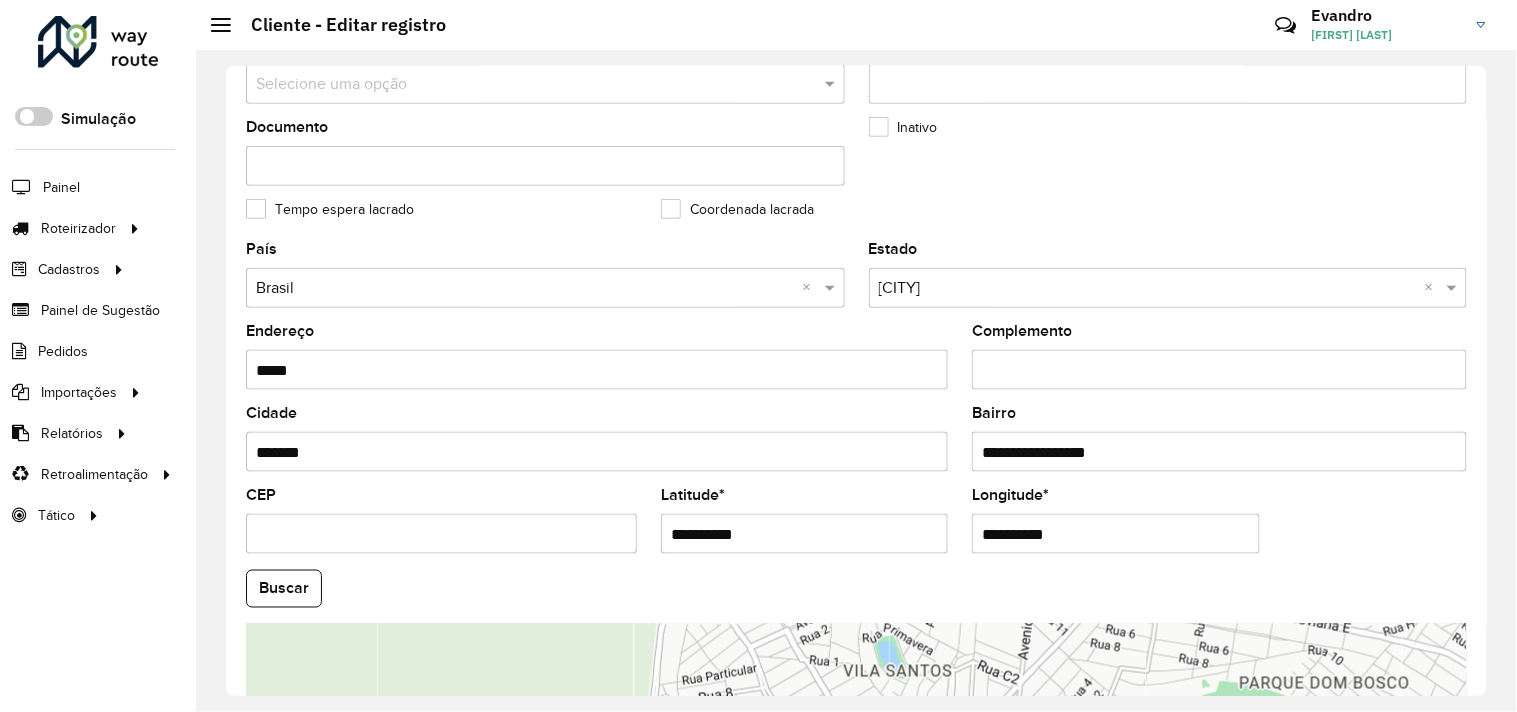 scroll, scrollTop: 666, scrollLeft: 0, axis: vertical 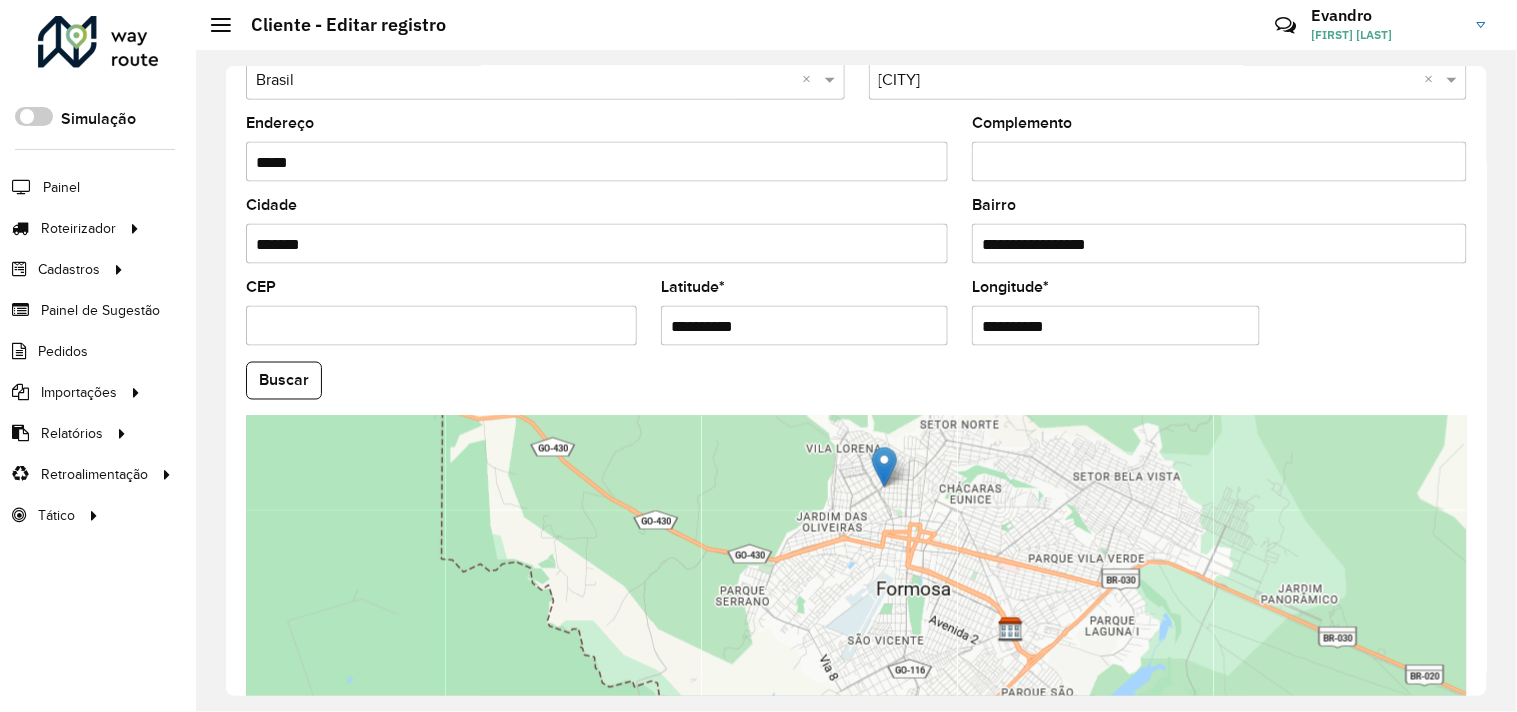 drag, startPoint x: 824, startPoint y: 334, endPoint x: 627, endPoint y: 334, distance: 197 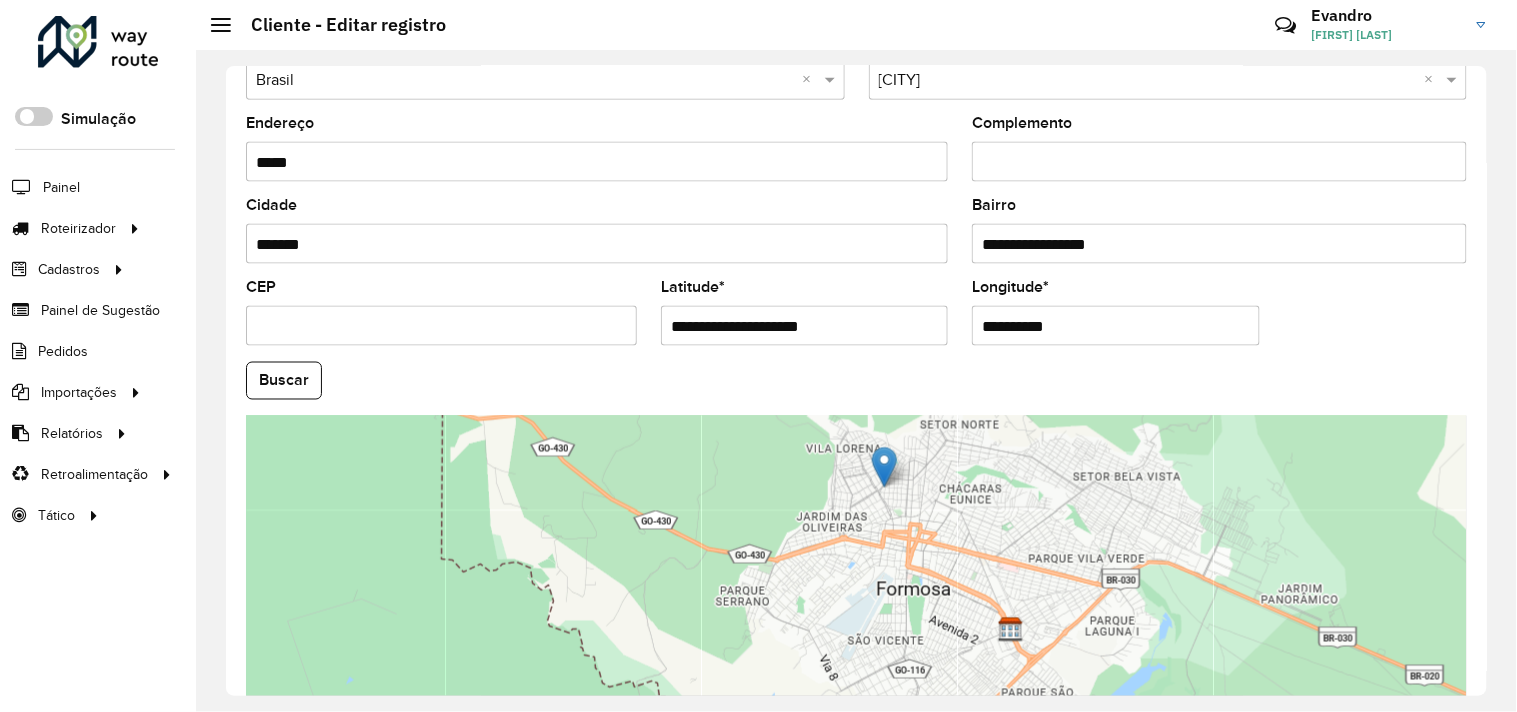 drag, startPoint x: 875, startPoint y: 336, endPoint x: 755, endPoint y: 340, distance: 120.06665 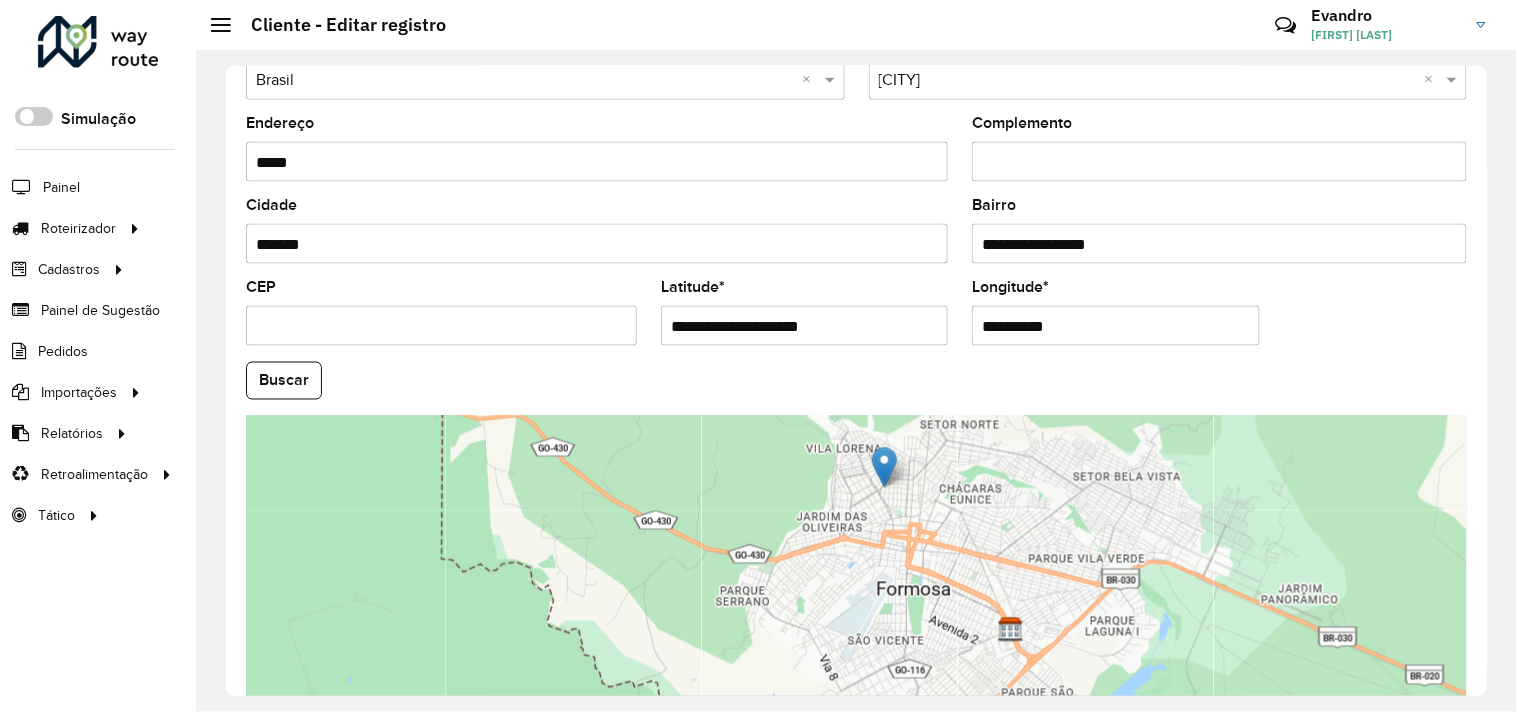 click on "**********" at bounding box center (804, 326) 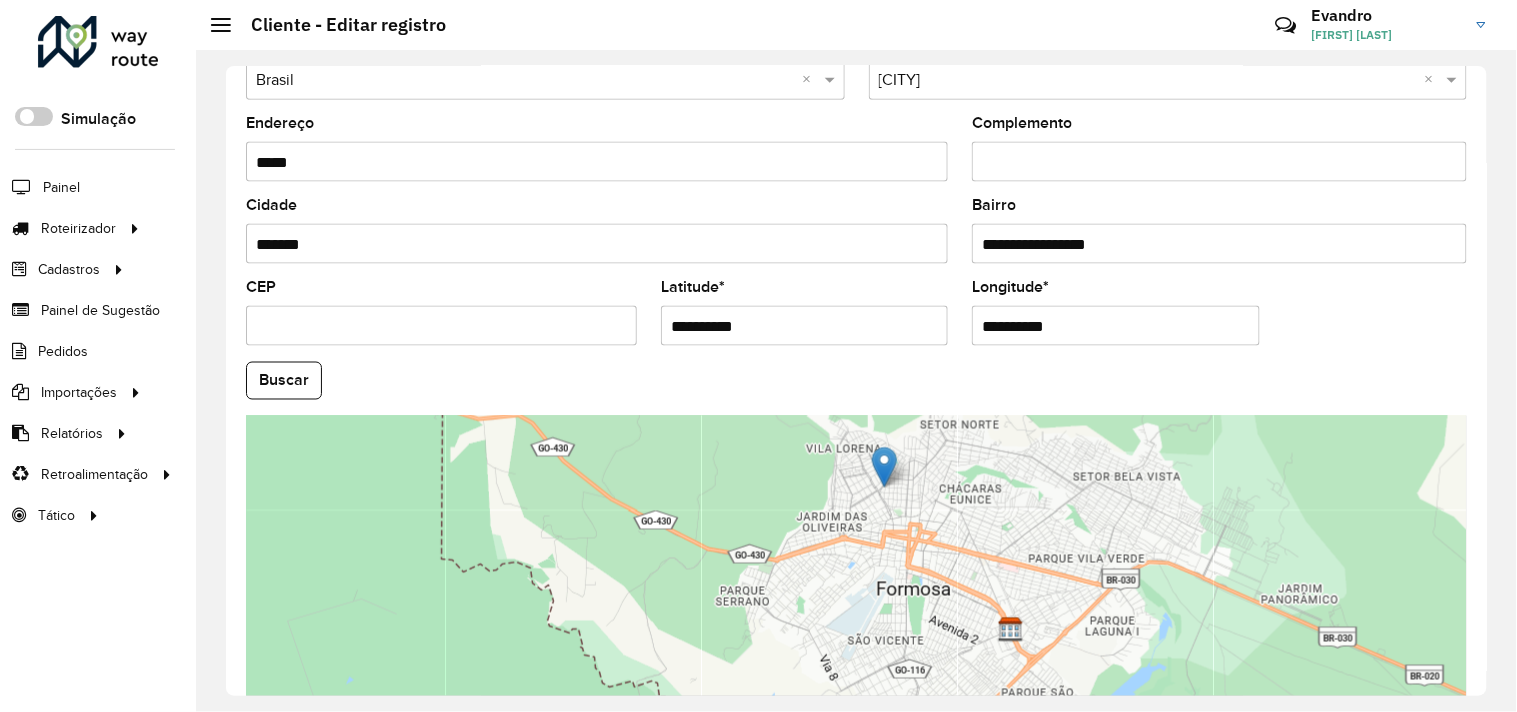 type on "**********" 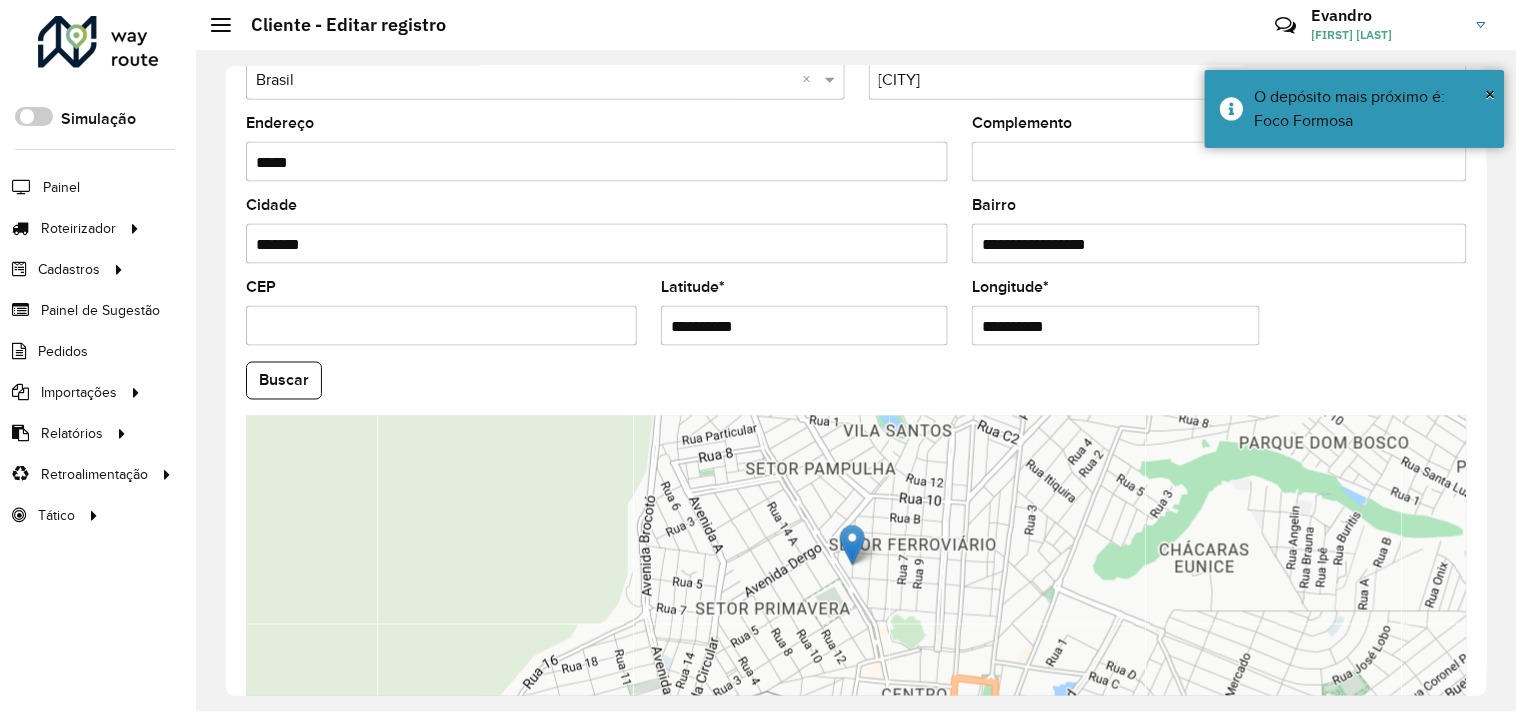 paste 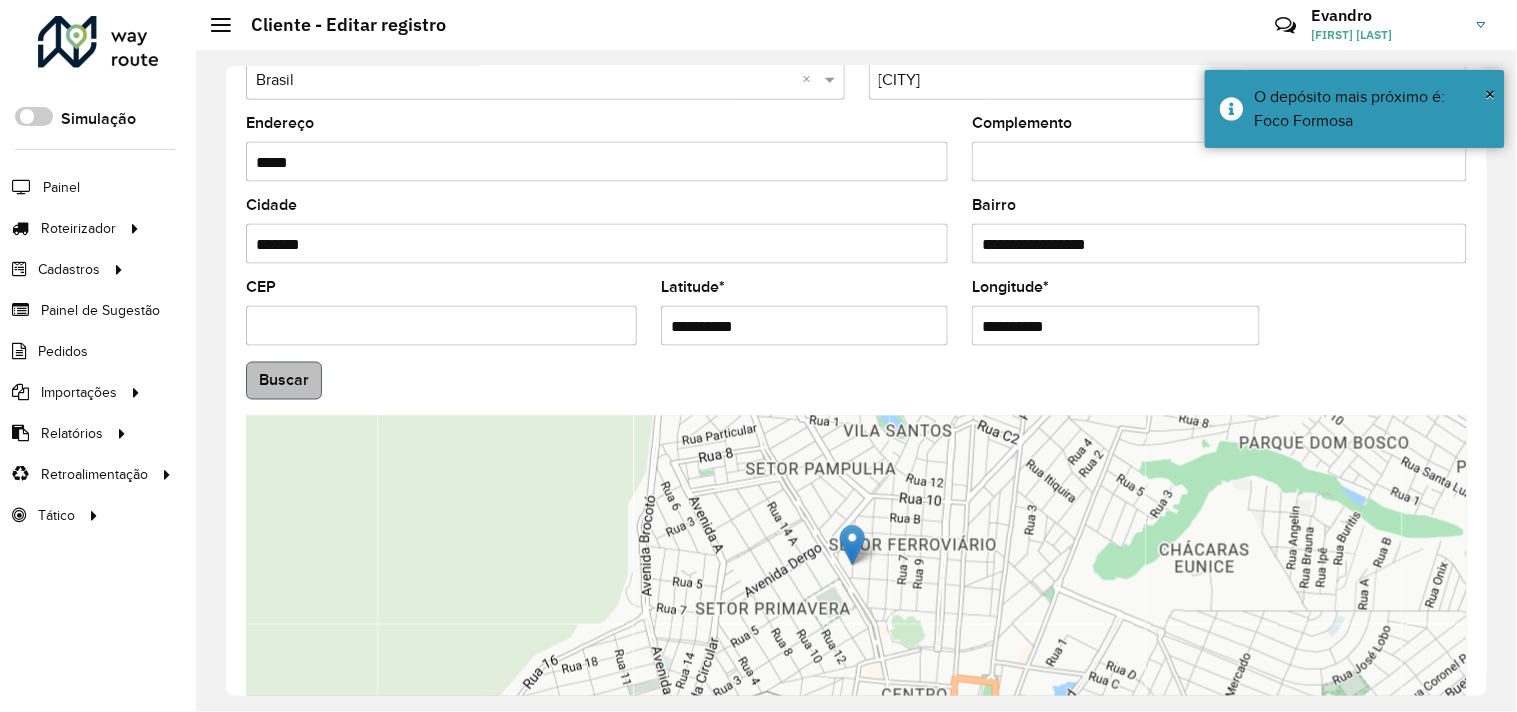 type on "**********" 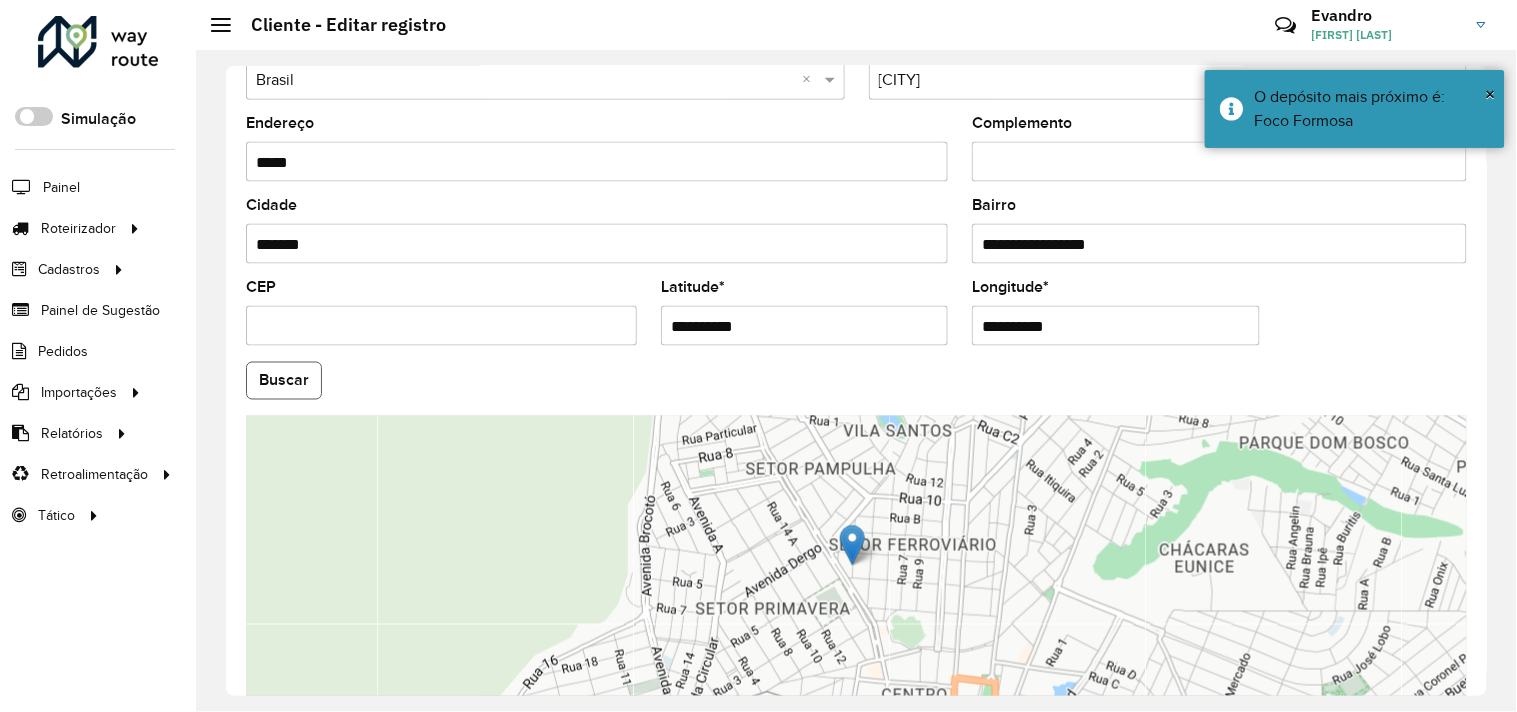 click on "Aguarde...  Pop-up bloqueado!  Seu navegador bloqueou automáticamente a abertura de uma nova janela.   Acesse as configurações e adicione o endereço do sistema a lista de permissão.   Fechar  Roteirizador AmbevTech Simulação Painel Roteirizador Entregas Vendas Cadastros Checkpoint Cliente Condição de pagamento Consulta de setores Depósito Disponibilidade de veículos Fator tipo de produto Grupo Rota Fator Tipo Produto Grupo de Depósito Grupo de rotas exclusiva Grupo de setores Jornada Layout integração Modelo Motorista Multi Depósito Painel de sugestão Parada Pedágio Perfil de Vendedor Ponto de apoio Ponto de apoio FAD Prioridade pedido Produto Restrição de Atendimento Planner Rodízio de placa Rota exclusiva FAD Rótulo Setor Setor Planner Tempo de parada de refeição Tipo de cliente Tipo de jornada Tipo de produto Tipo de veículo Tipo de veículo RN Transportadora Usuário Vendedor Veículo Painel de Sugestão Pedidos Importações Clientes Fator tipo produto Grade de atendimento Setor" at bounding box center (758, 356) 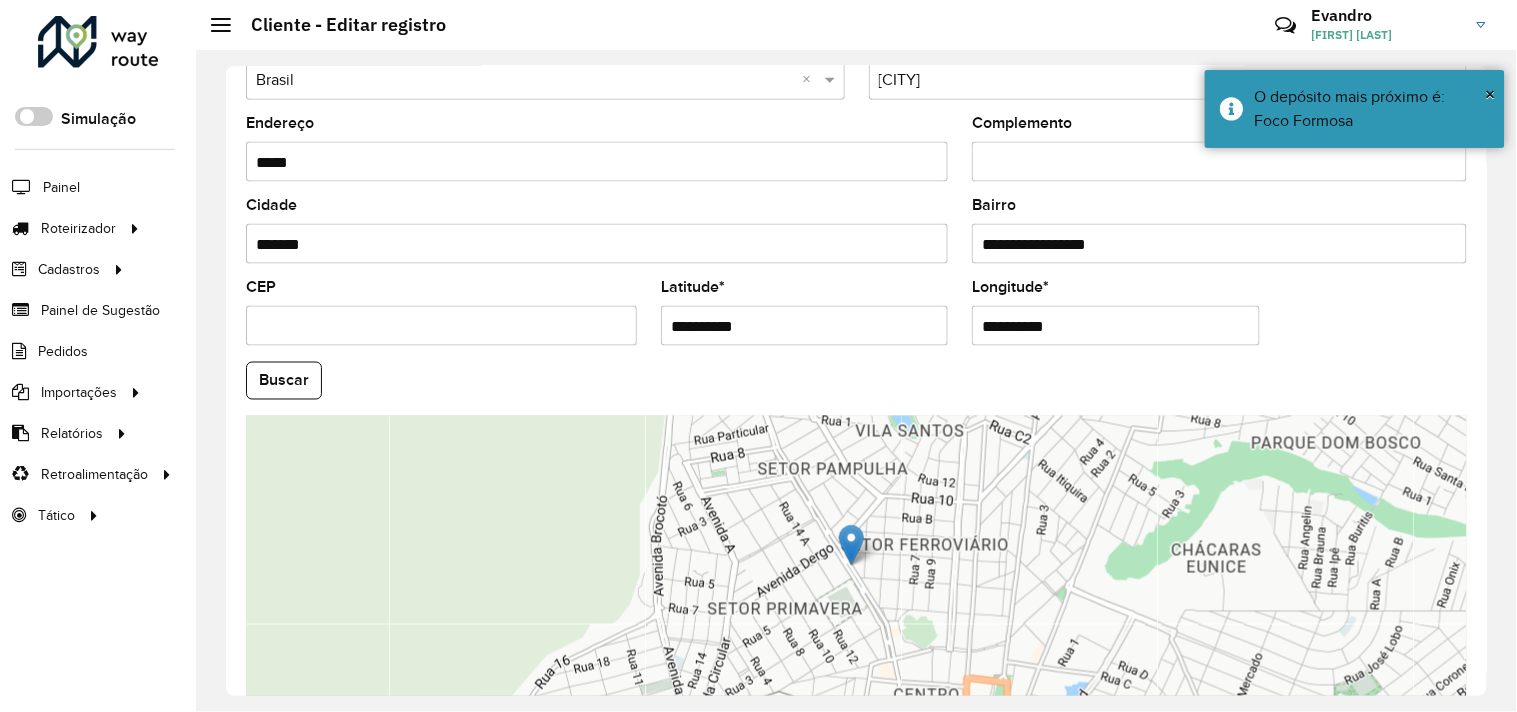 click on "Buscar" 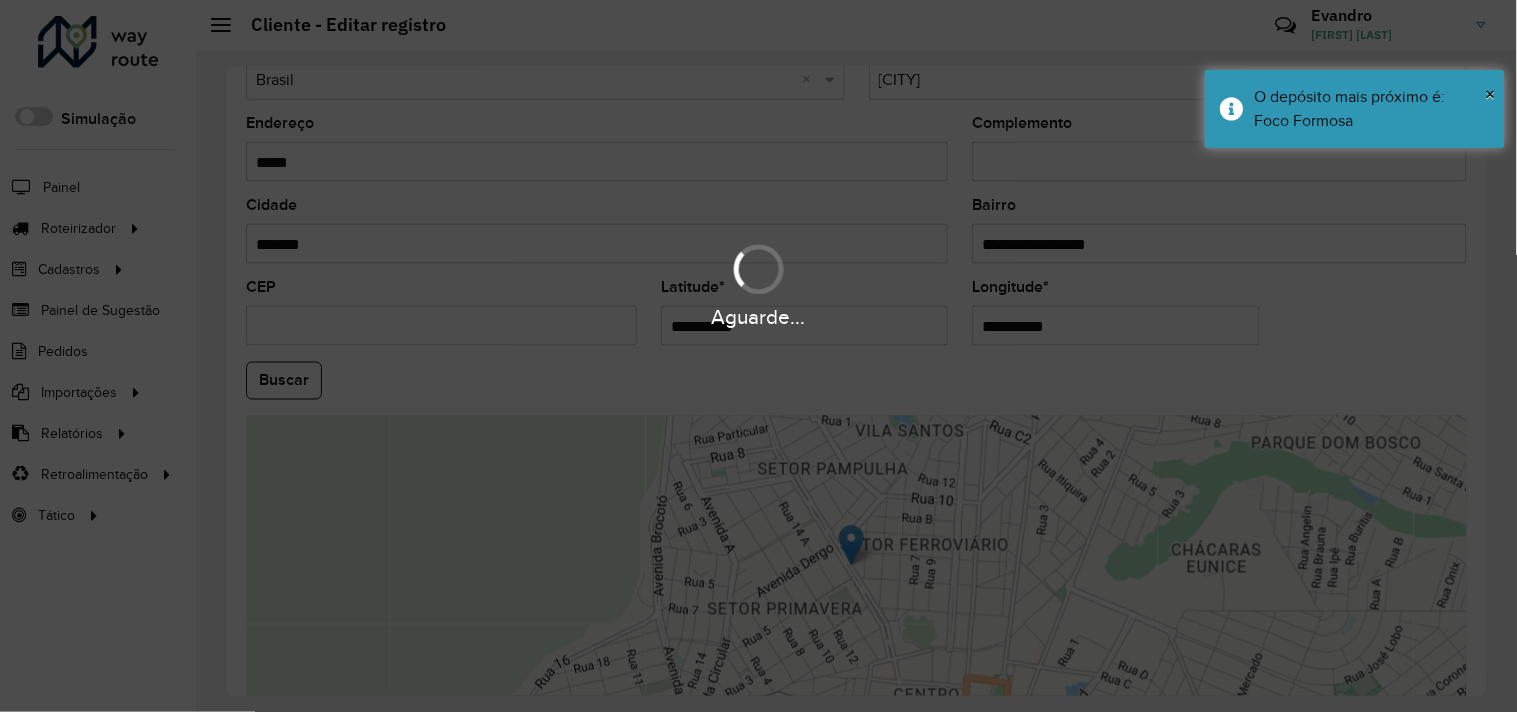type on "**********" 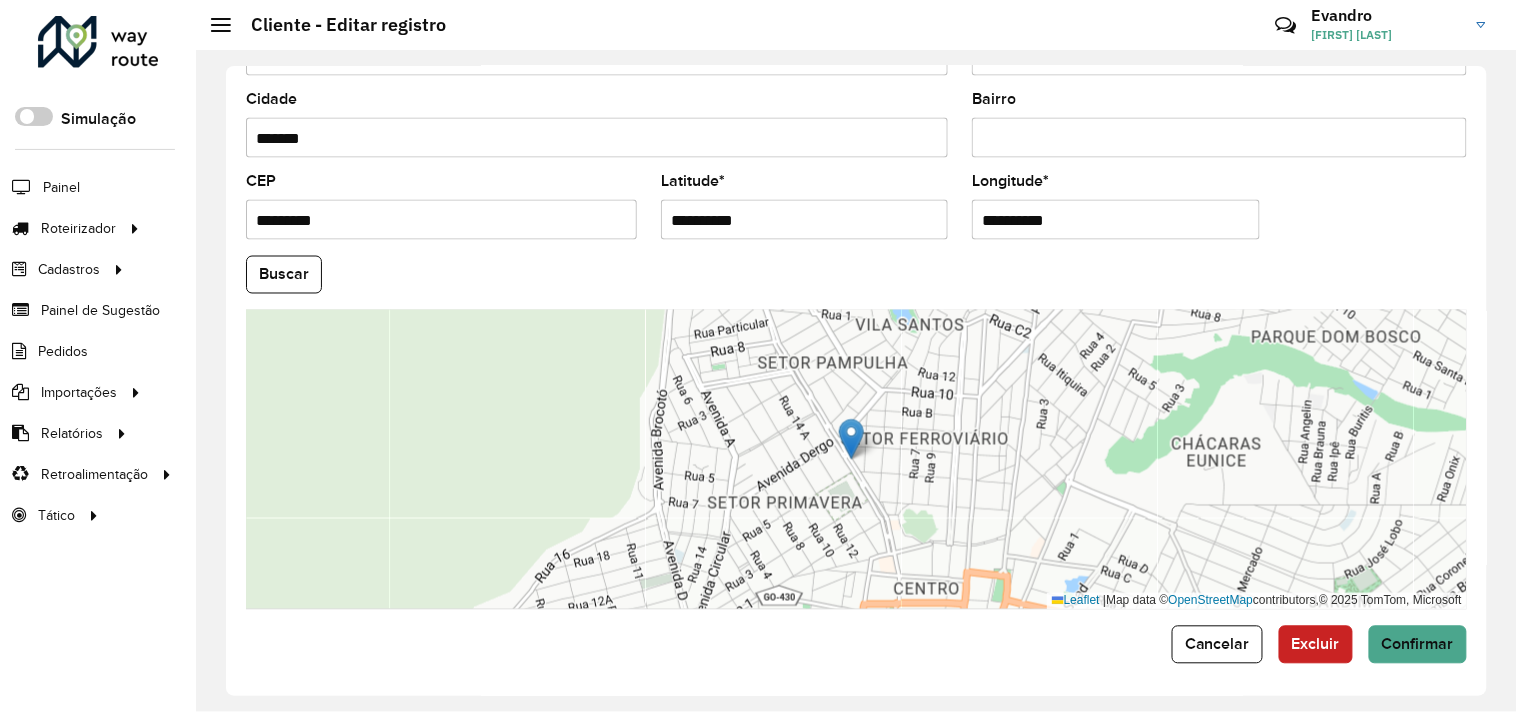 scroll, scrollTop: 780, scrollLeft: 0, axis: vertical 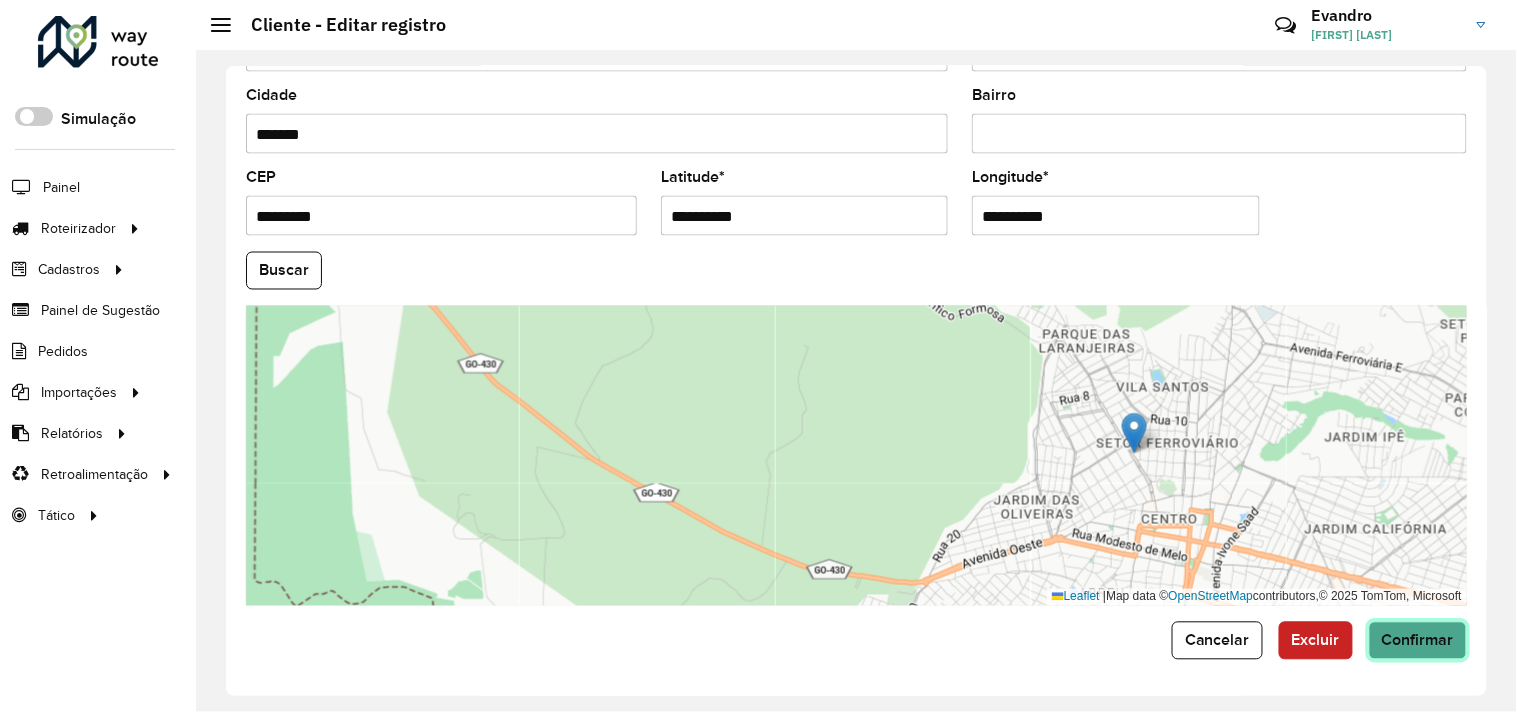 click on "Confirmar" 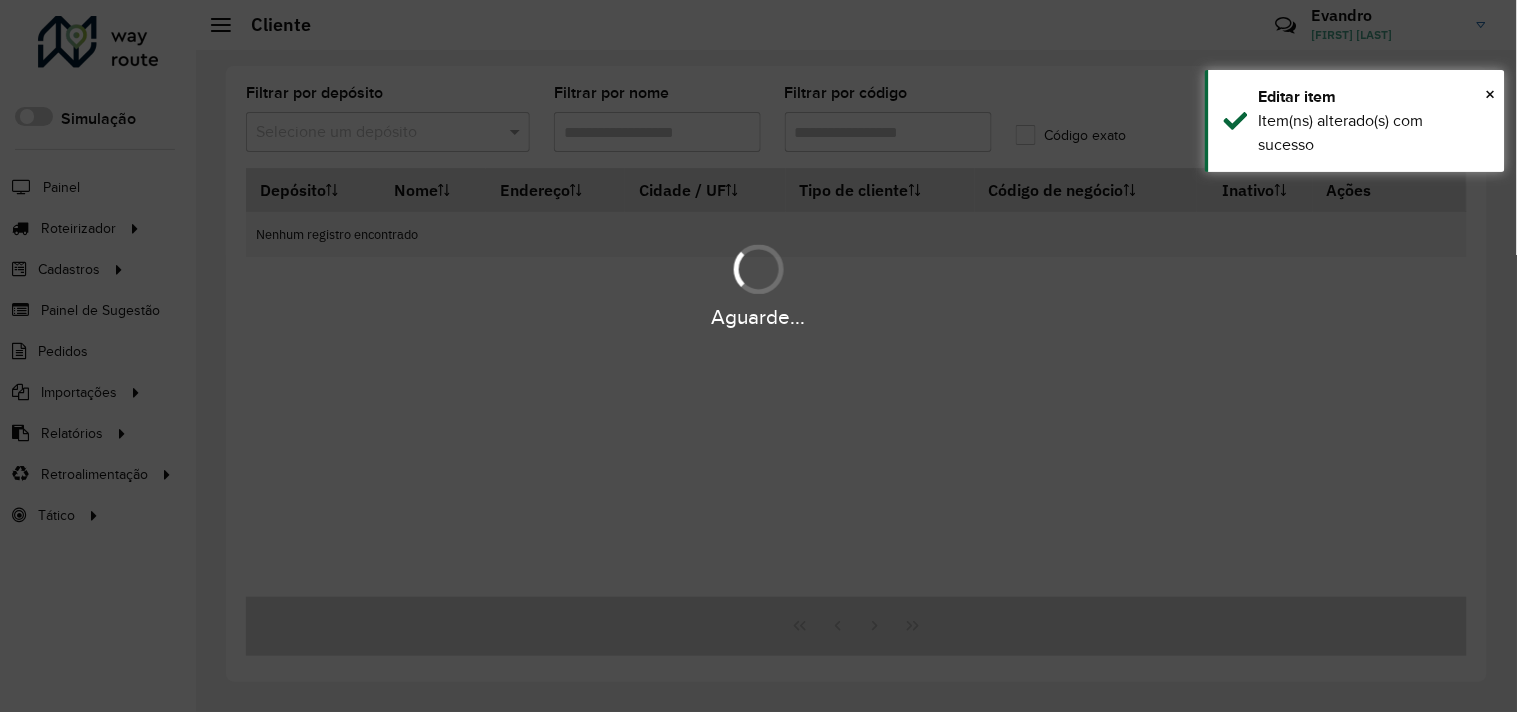 type on "****" 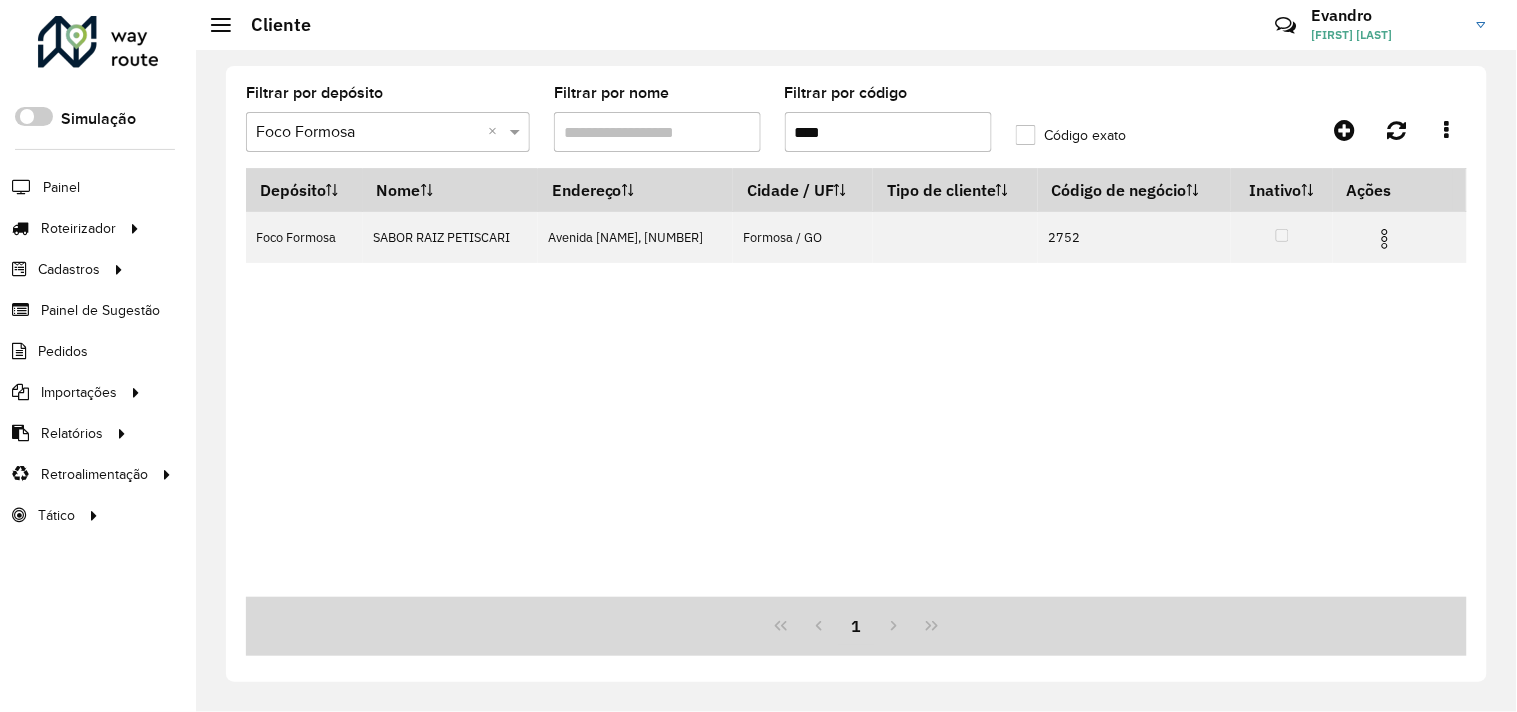 click on "Depósito   Nome   Endereço   Cidade / UF   Tipo de cliente   Código de negócio   Inativo   Ações   Foco [CITY]  [NAME]  Avenida [NAME], [NUMBER]  [CITY] / [STATE]      [NUMBER]" at bounding box center (856, 382) 